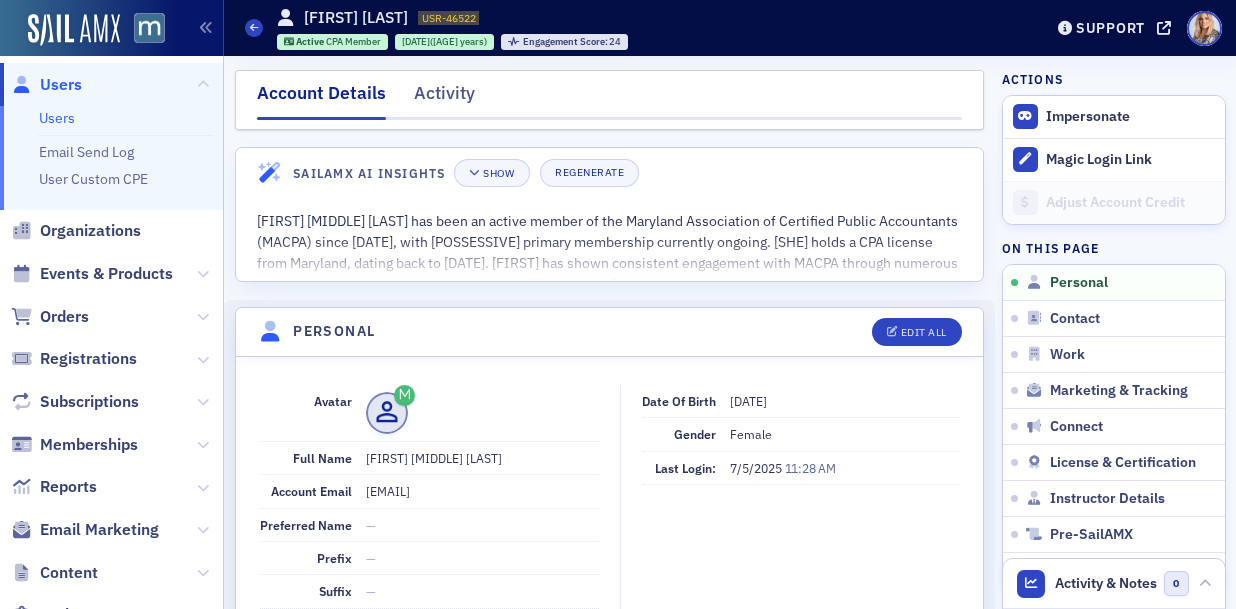 scroll, scrollTop: 0, scrollLeft: 0, axis: both 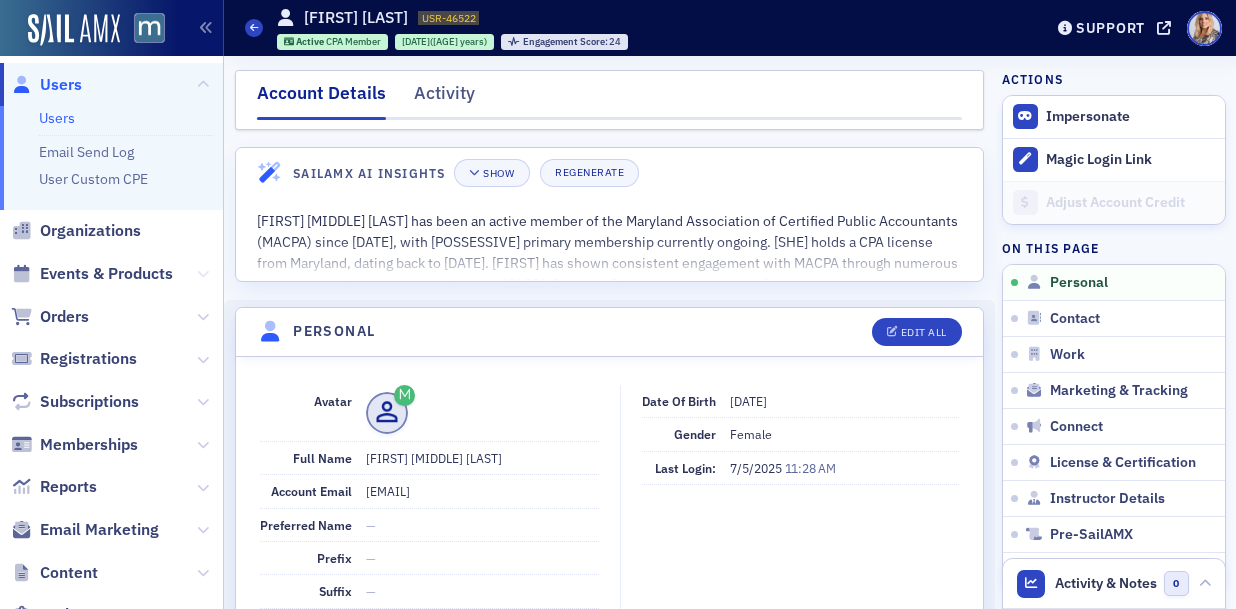 click 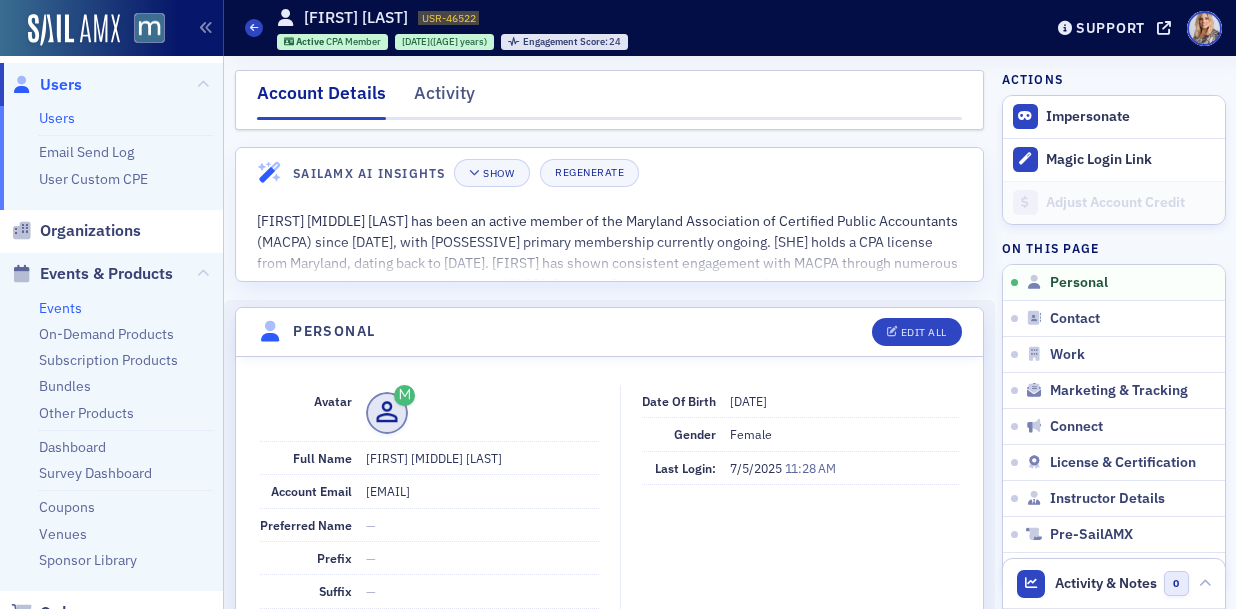 click on "Events" 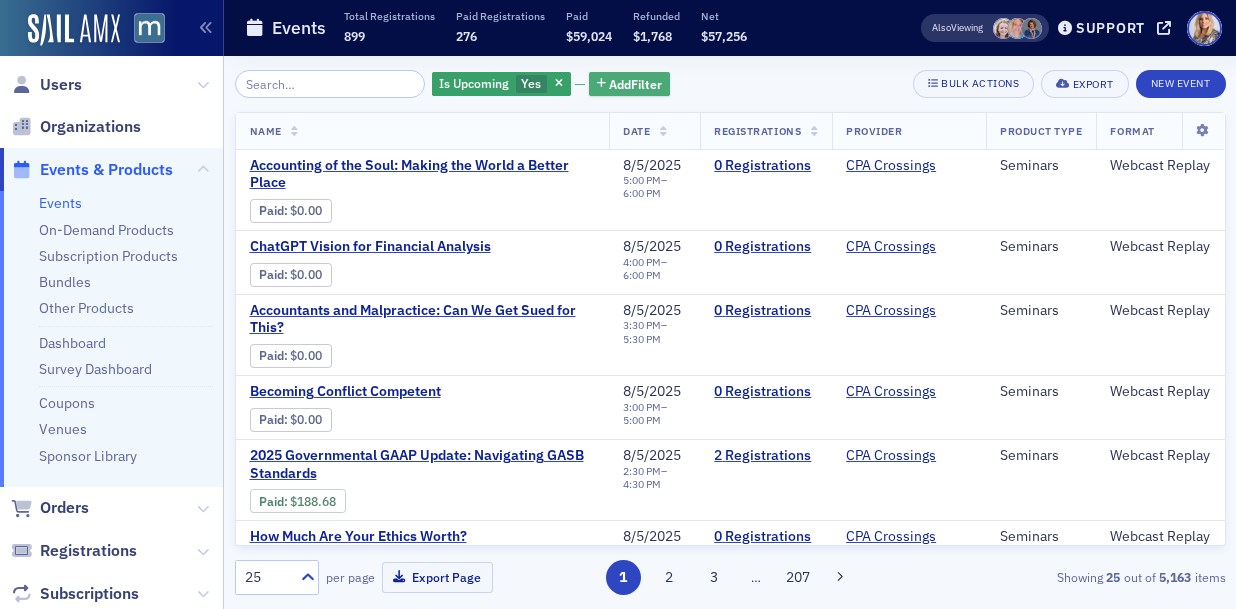click on "Add  Filter" 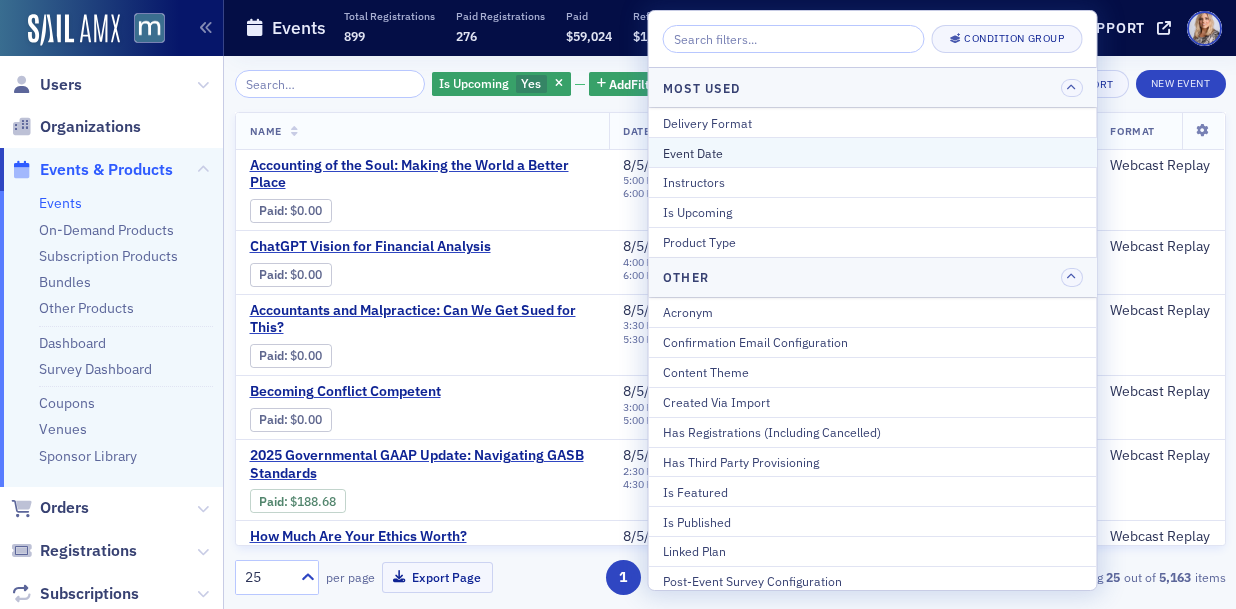 click on "Event Date" at bounding box center (873, 153) 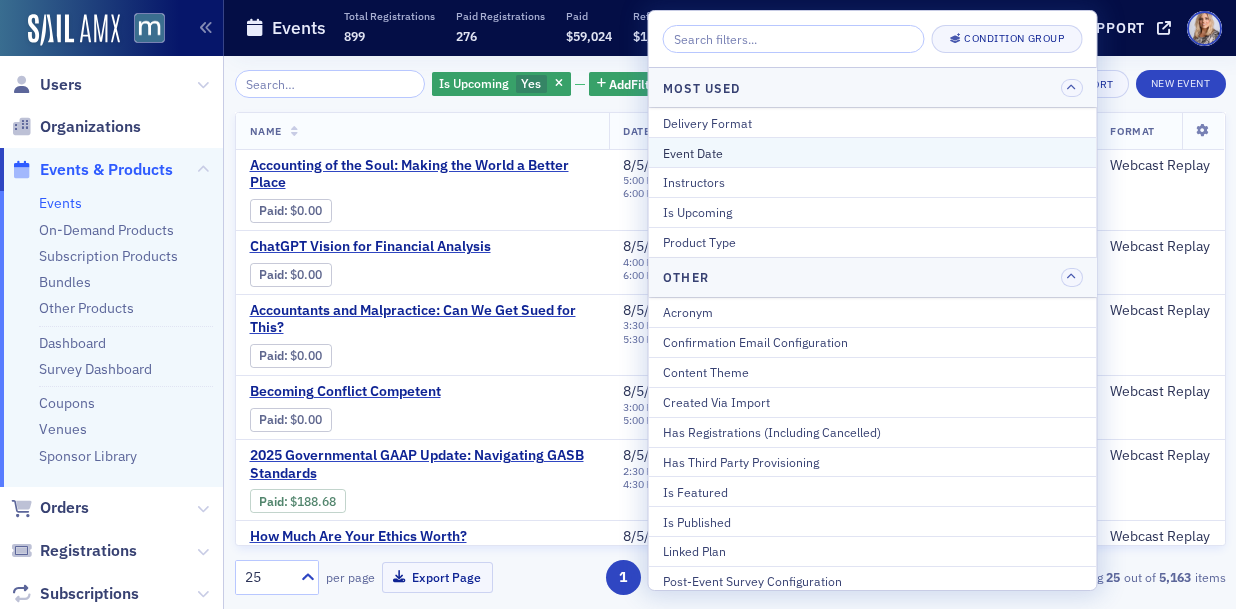 select on "7" 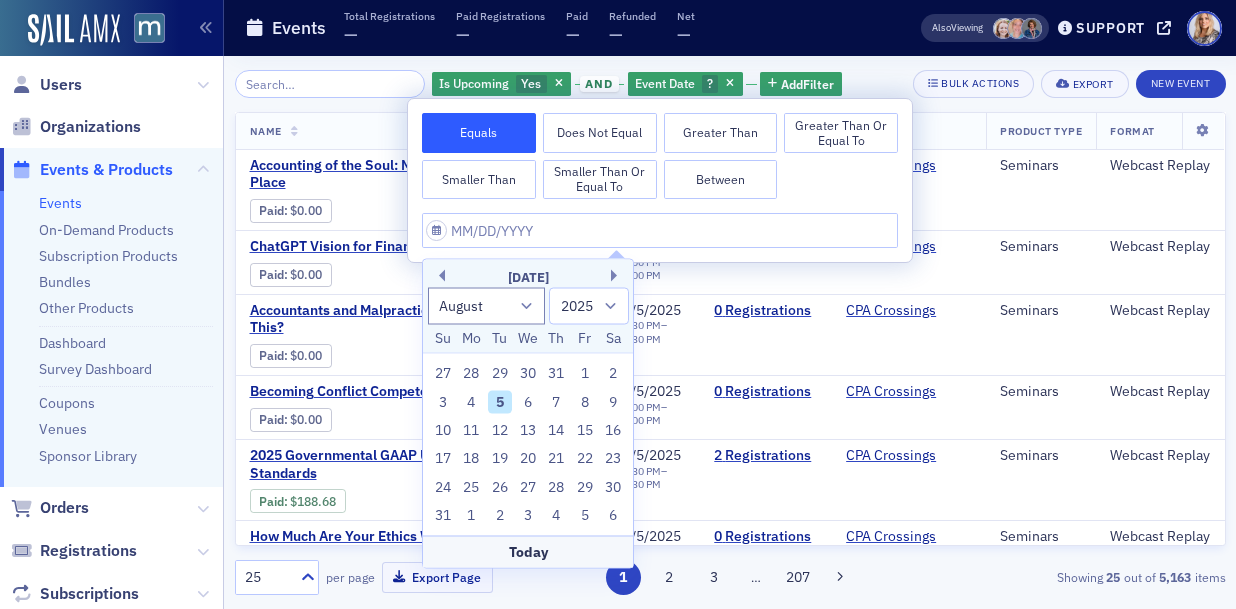 click on "Between" at bounding box center (721, 180) 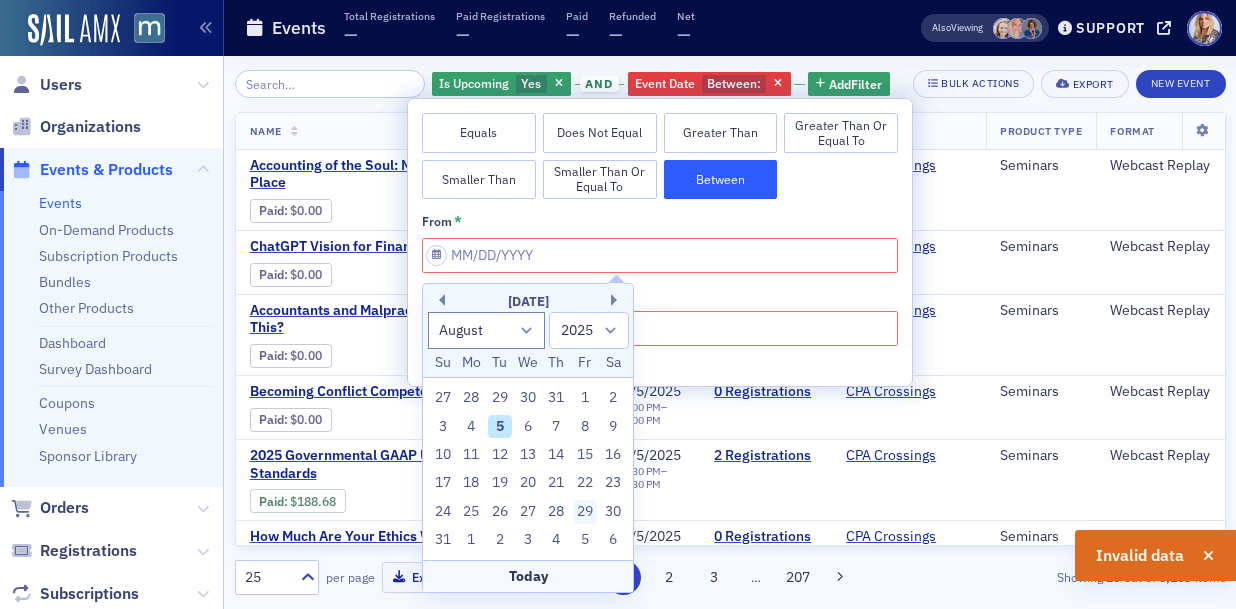 click on "29" at bounding box center [585, 512] 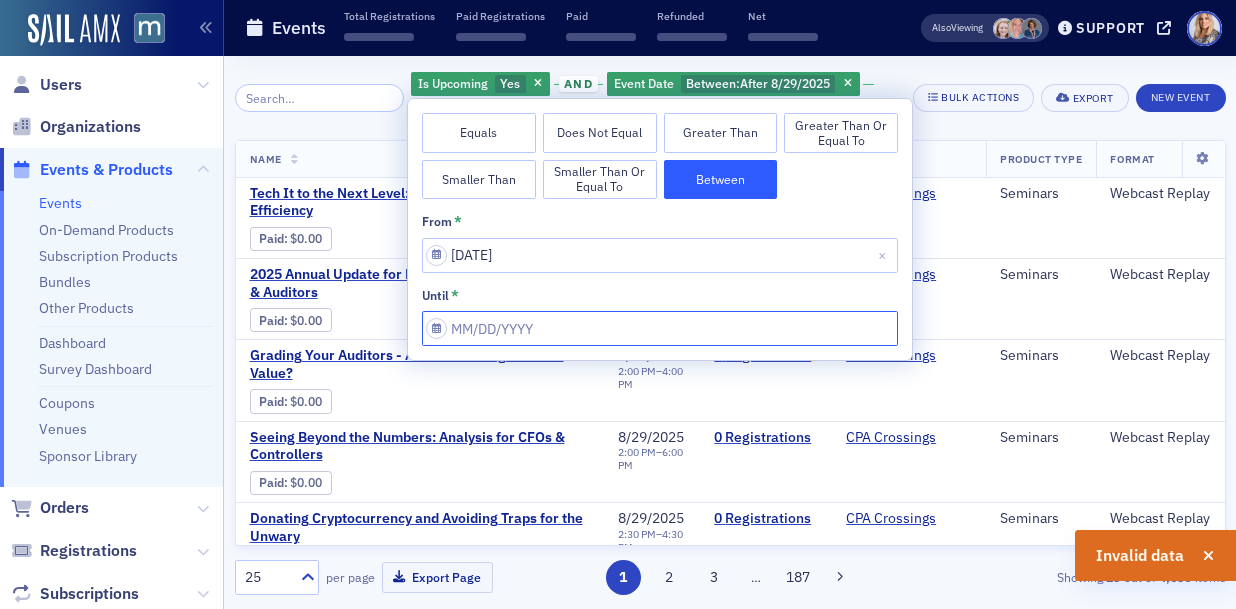 click on "from *" at bounding box center [660, 328] 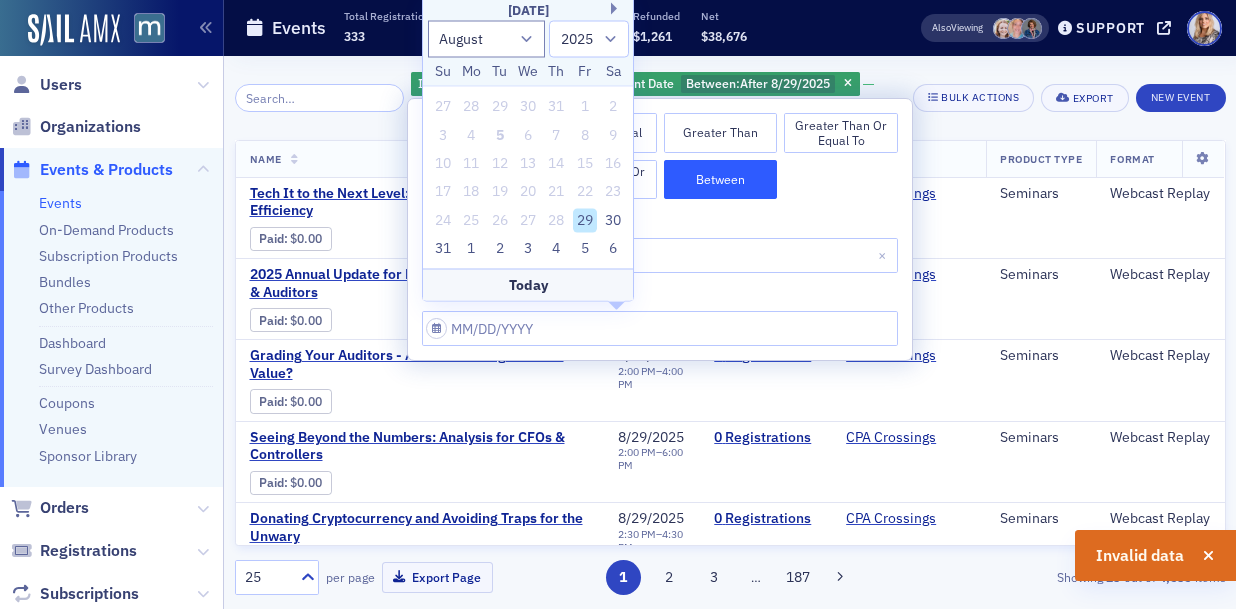 click on "29" at bounding box center (585, 220) 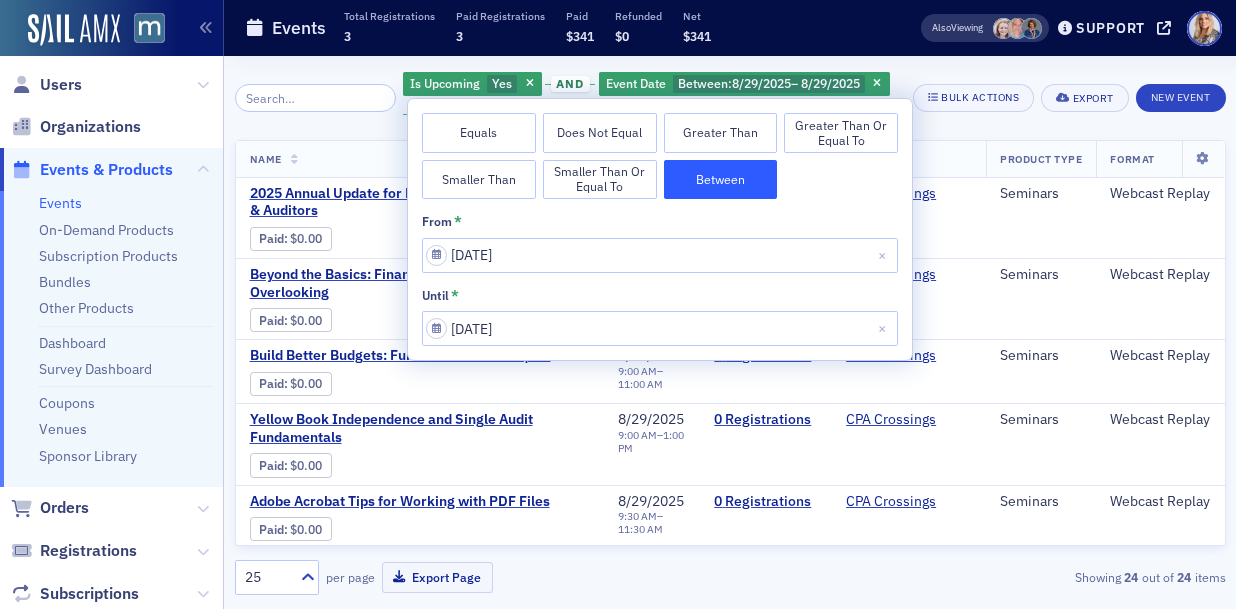 click on "Is Upcoming Yes and Event Date Between :  8/29/2025  –   8/29/2025 Add  Filter Bulk Actions Export New Event" 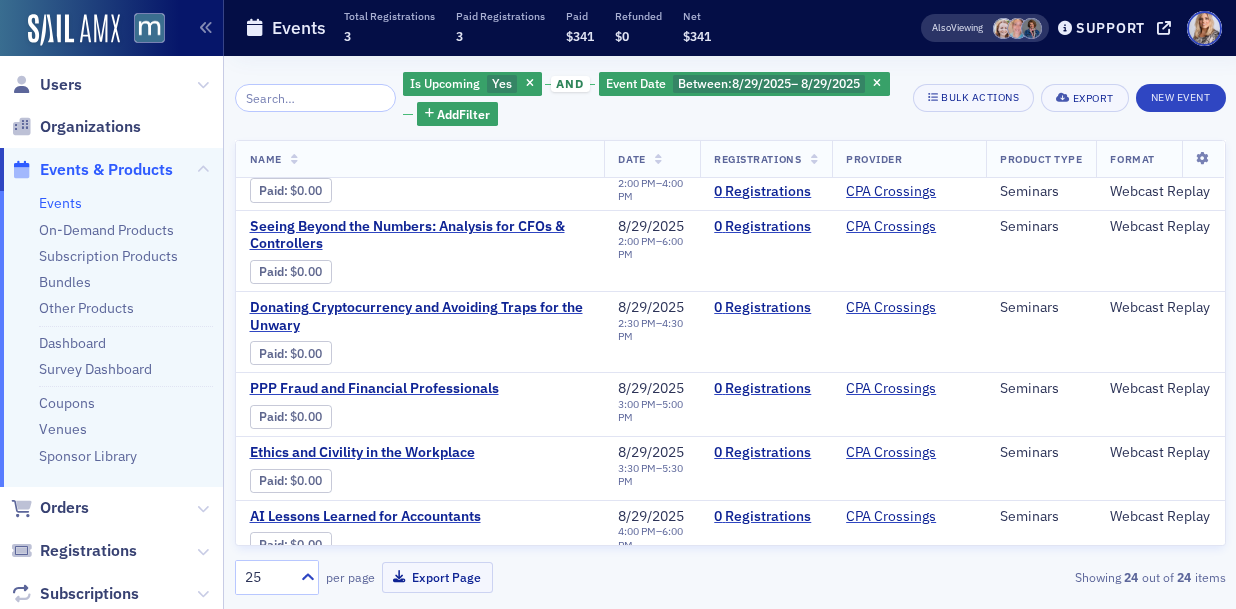 scroll, scrollTop: 1321, scrollLeft: 0, axis: vertical 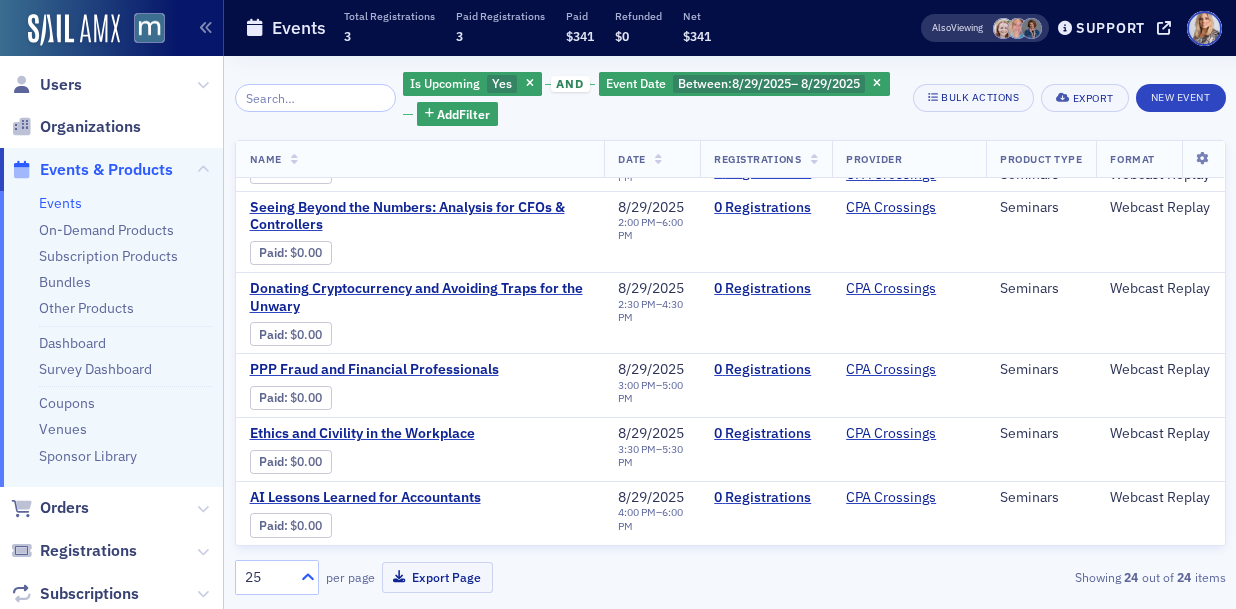 click 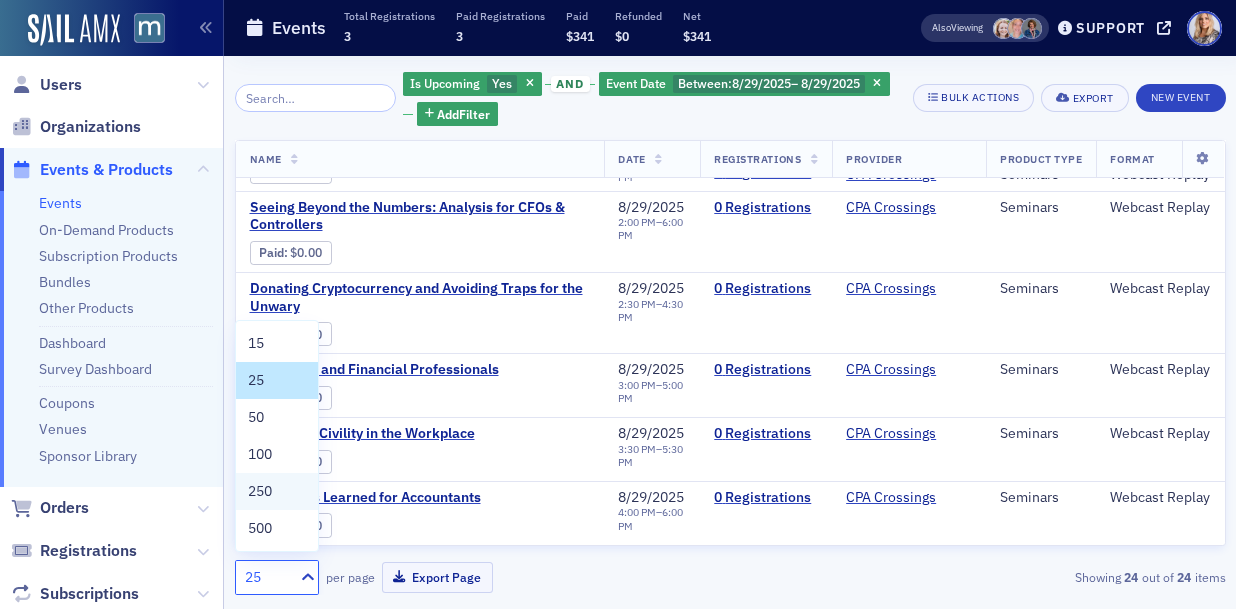 click on "250" at bounding box center (260, 491) 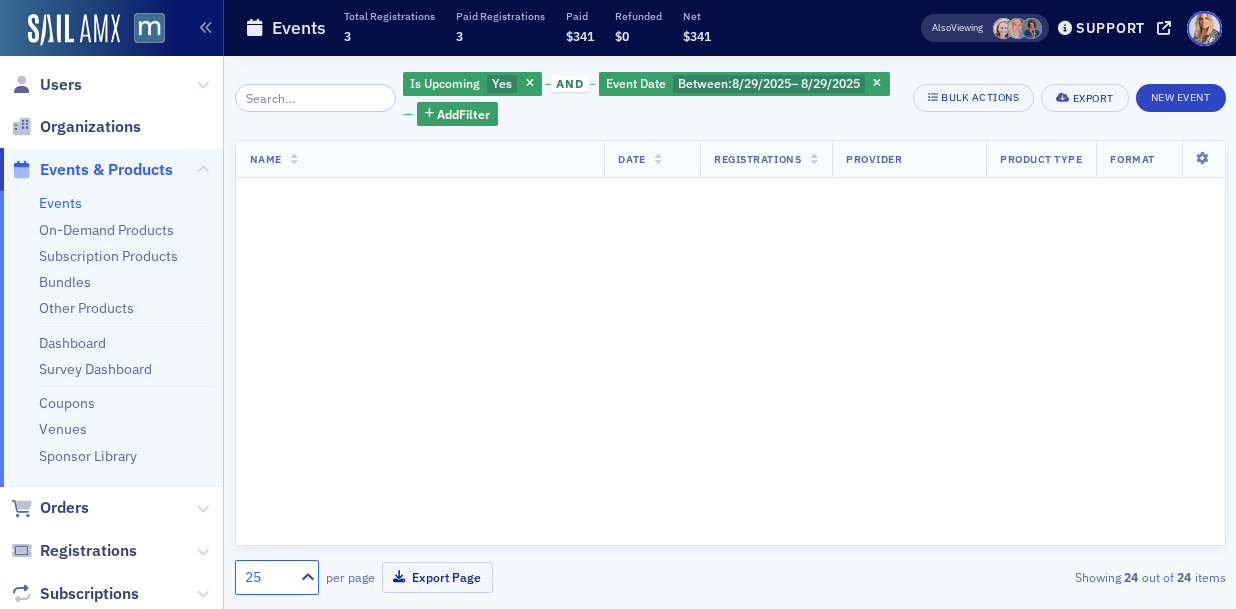 scroll, scrollTop: 0, scrollLeft: 0, axis: both 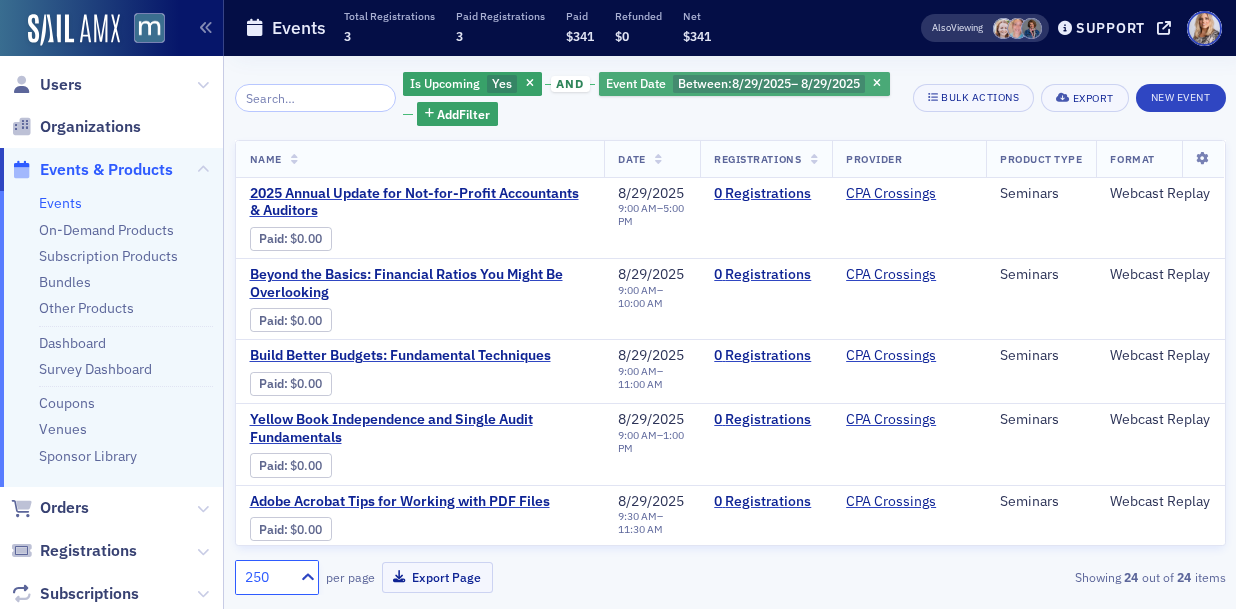 click on "Between :" 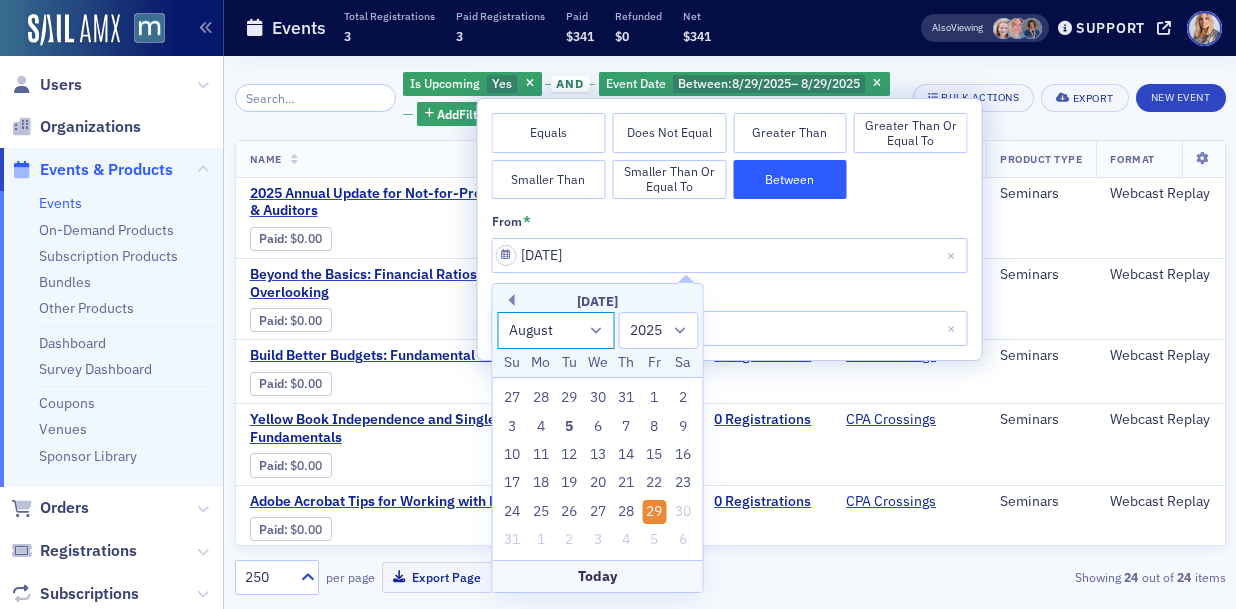 click on "January February March April May June July August September October November December" at bounding box center [556, 330] 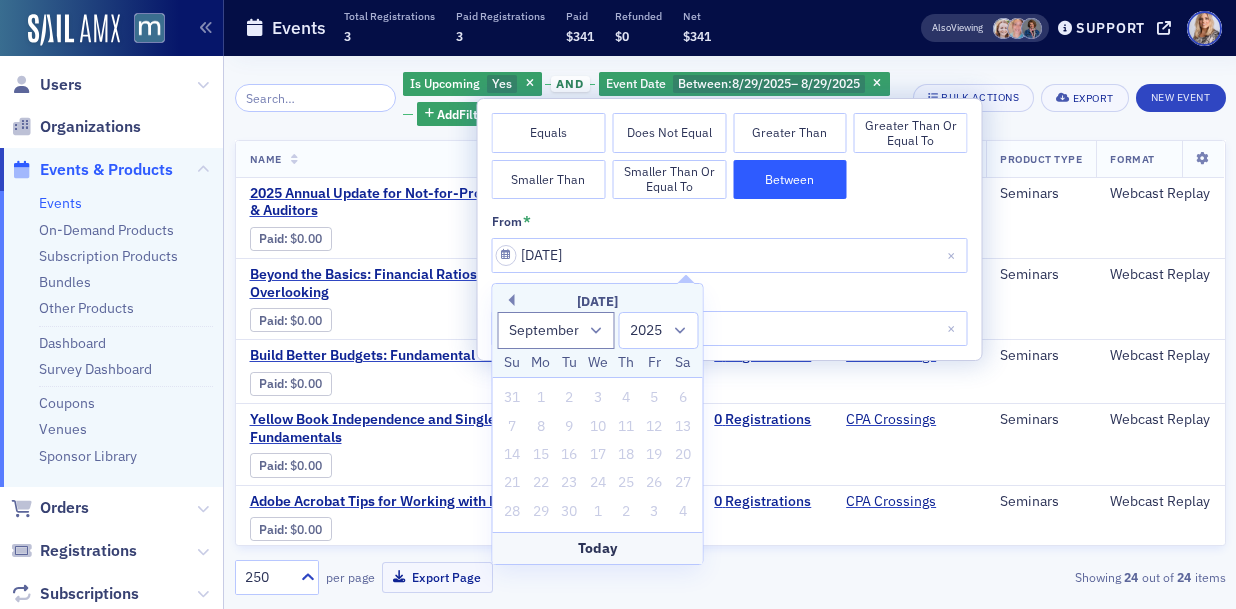 click on "24" at bounding box center [598, 483] 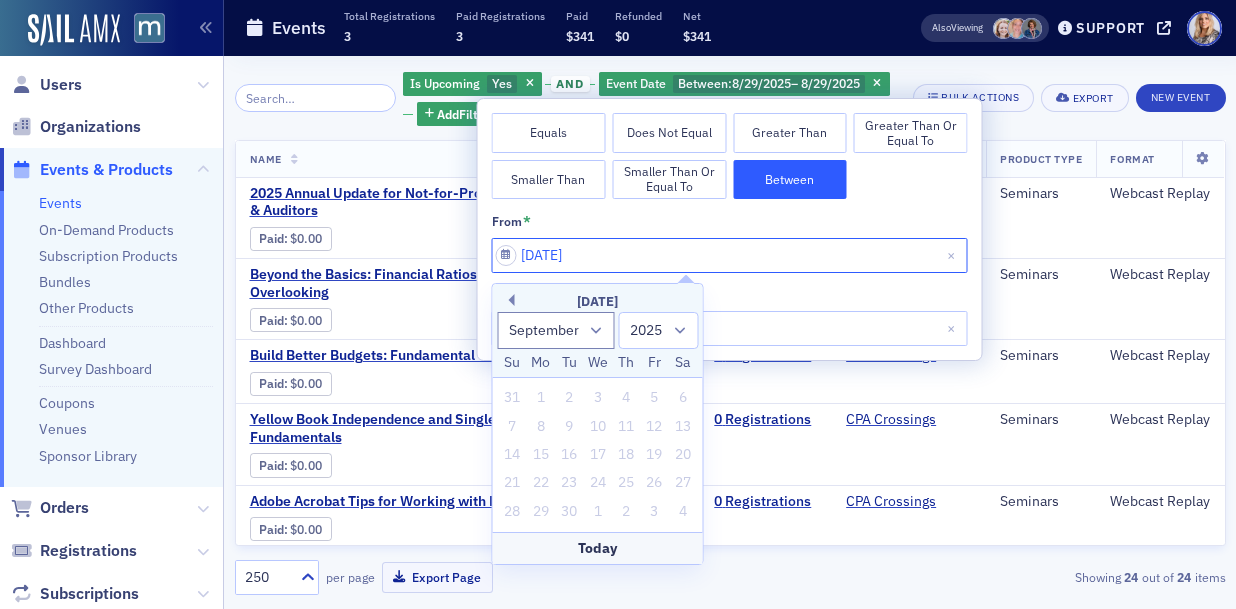 click on "08/29/2025" at bounding box center [730, 255] 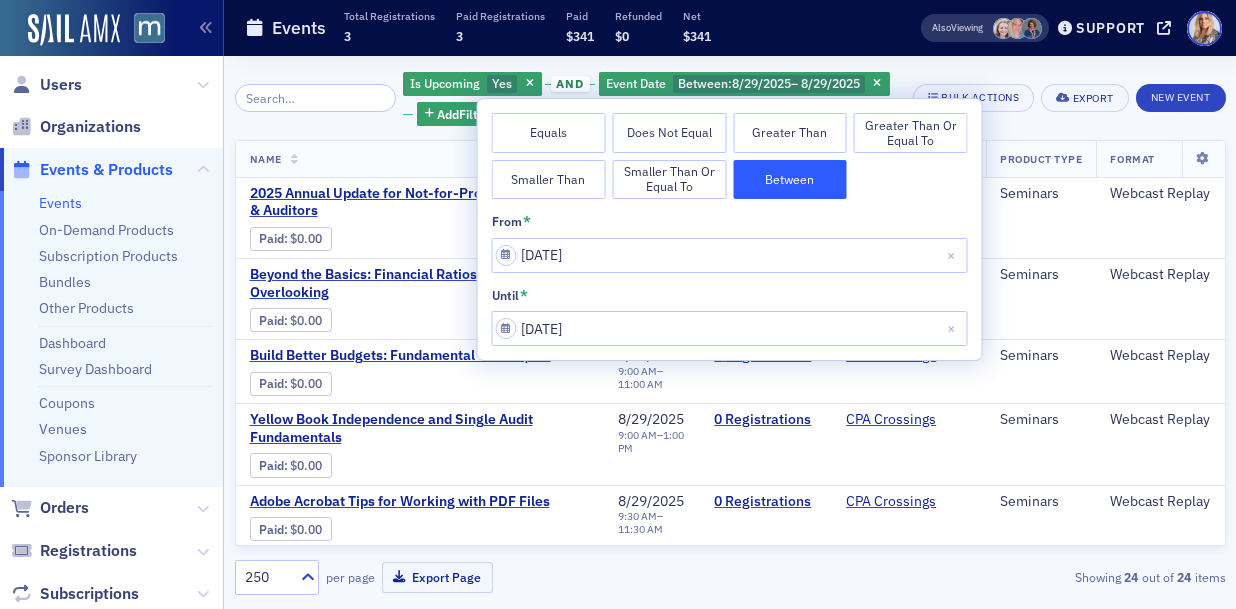 click on "Events Total Registrations 3 Paid Registrations 3 Paid $341 Refunded $0 Net $341 Also  Viewing Support macpa.org" 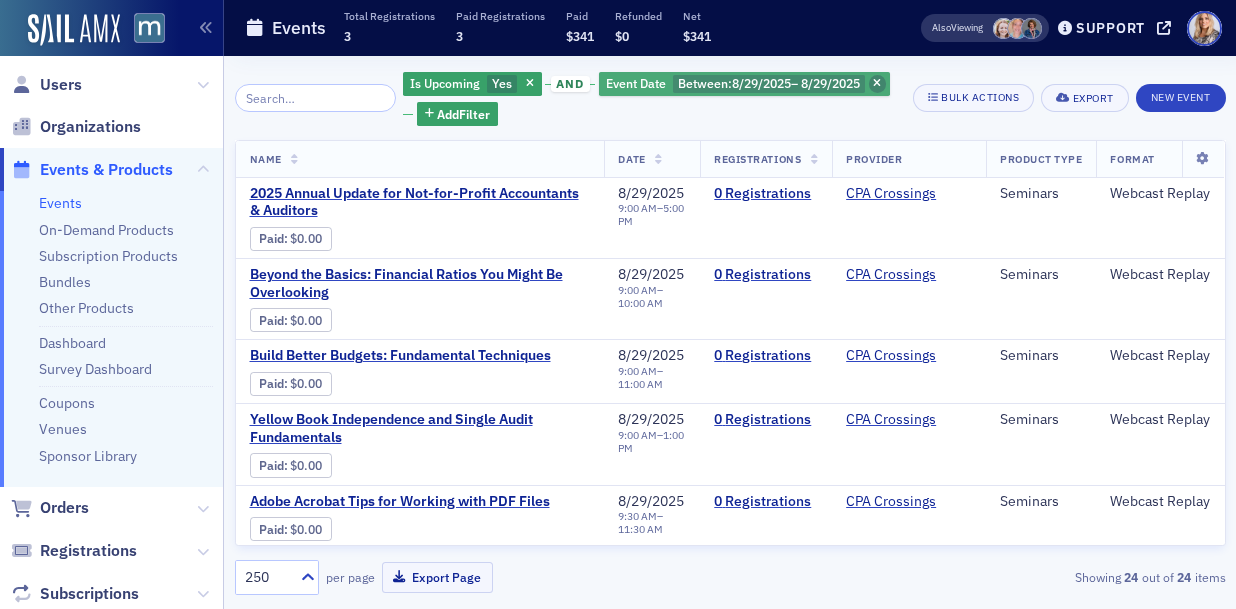 click 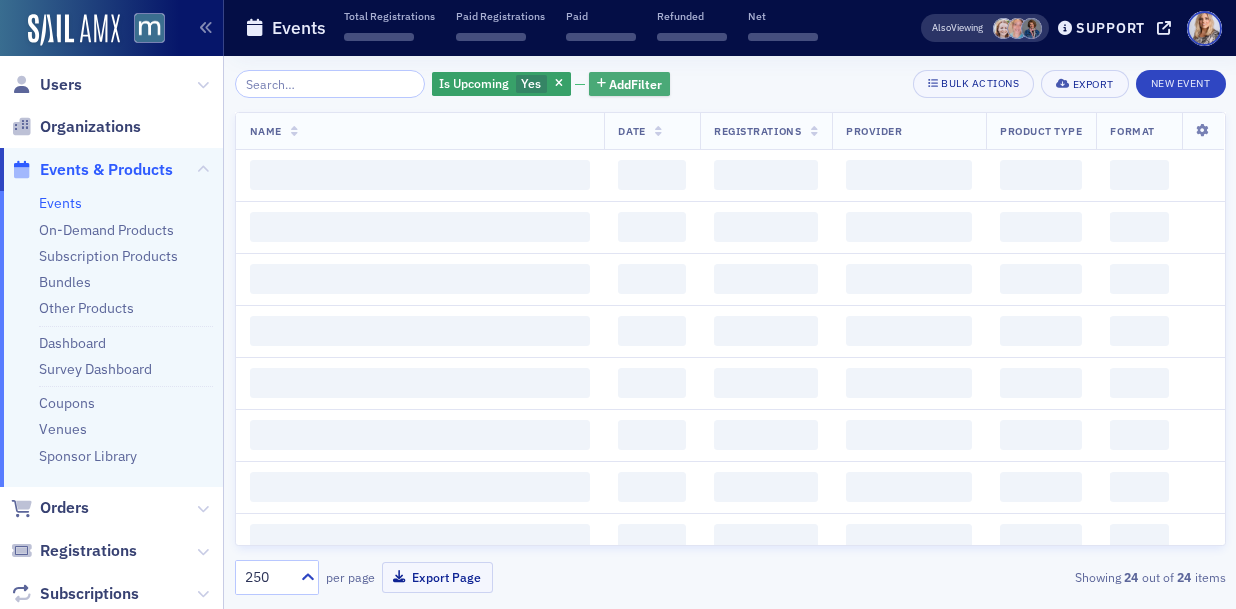 click on "Add  Filter" 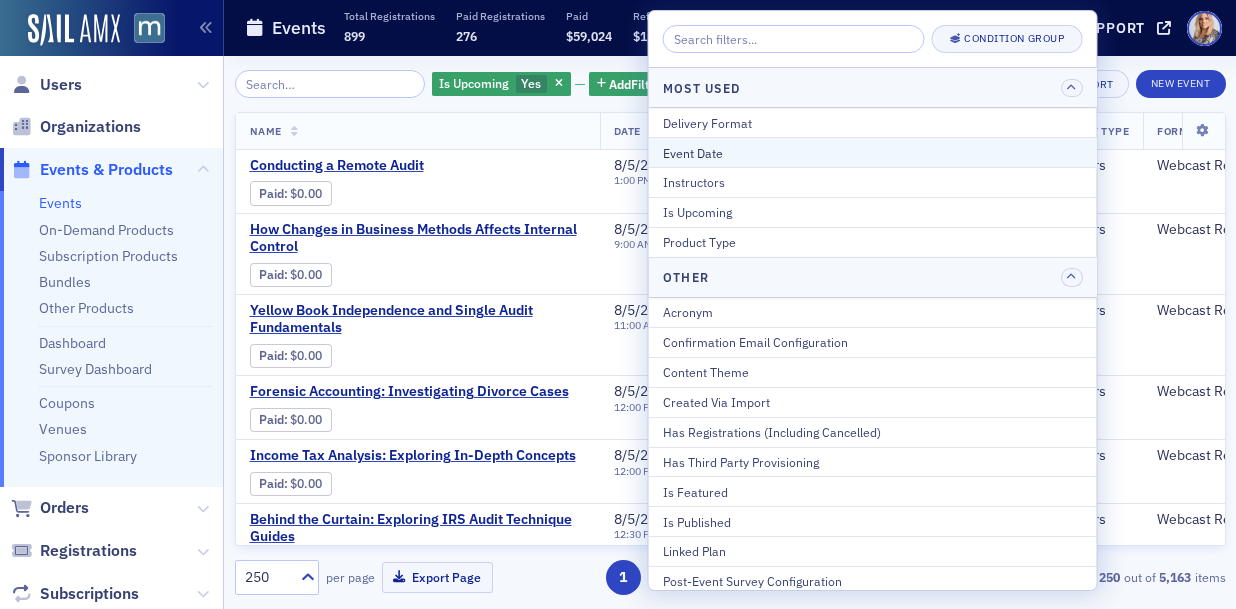 click on "Event Date" at bounding box center (873, 153) 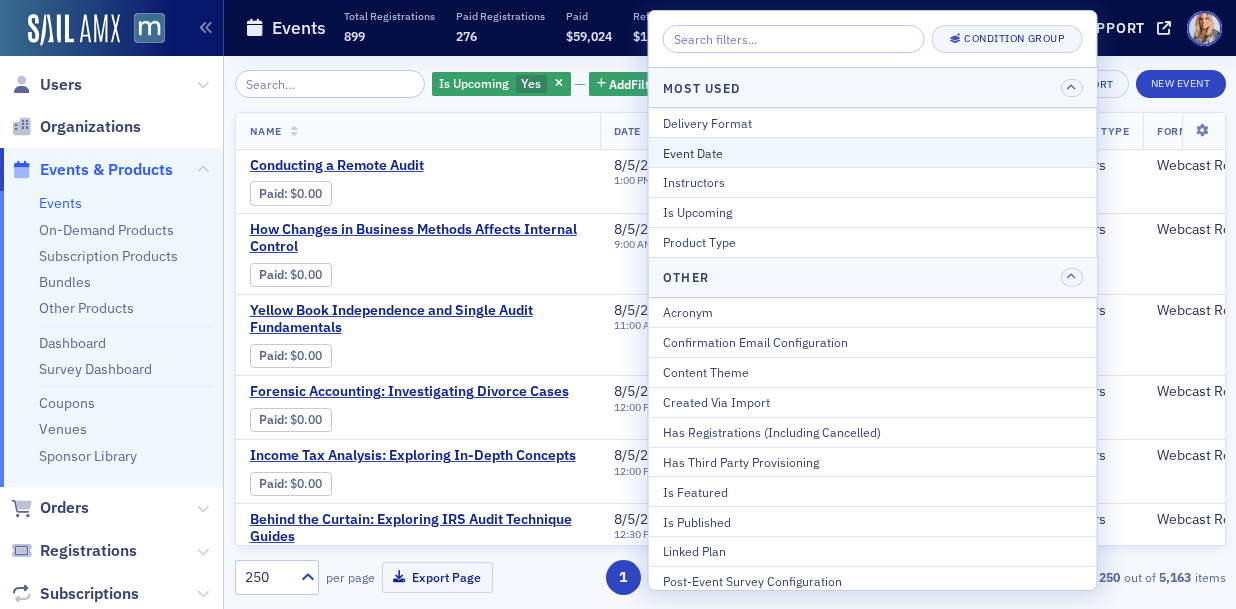 select on "7" 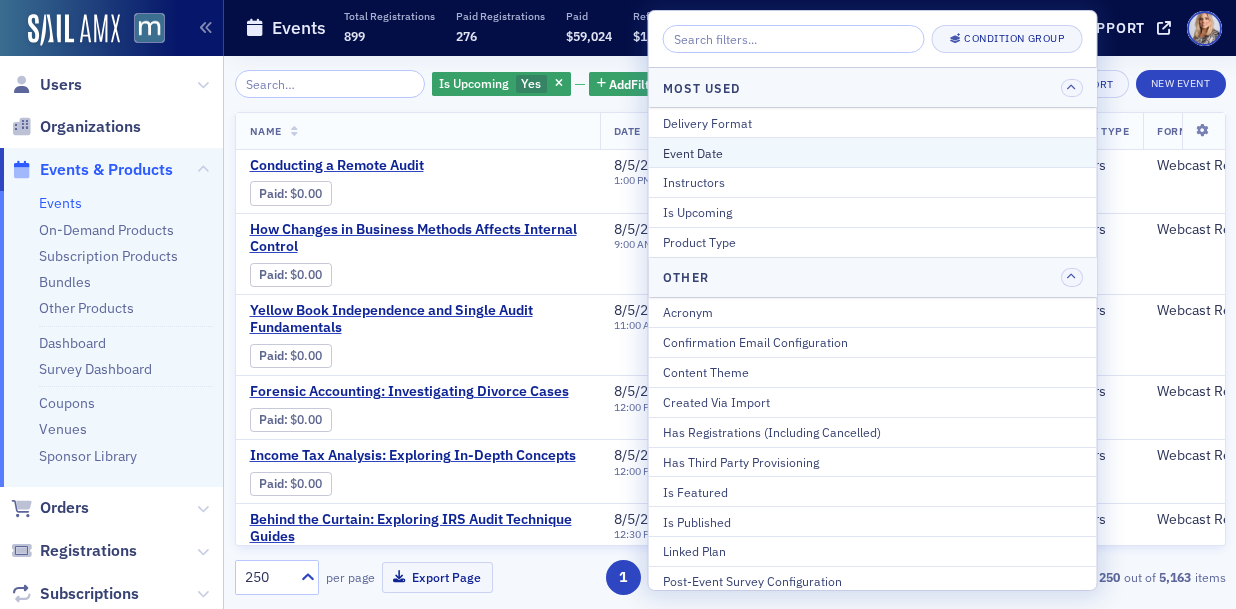 select on "2025" 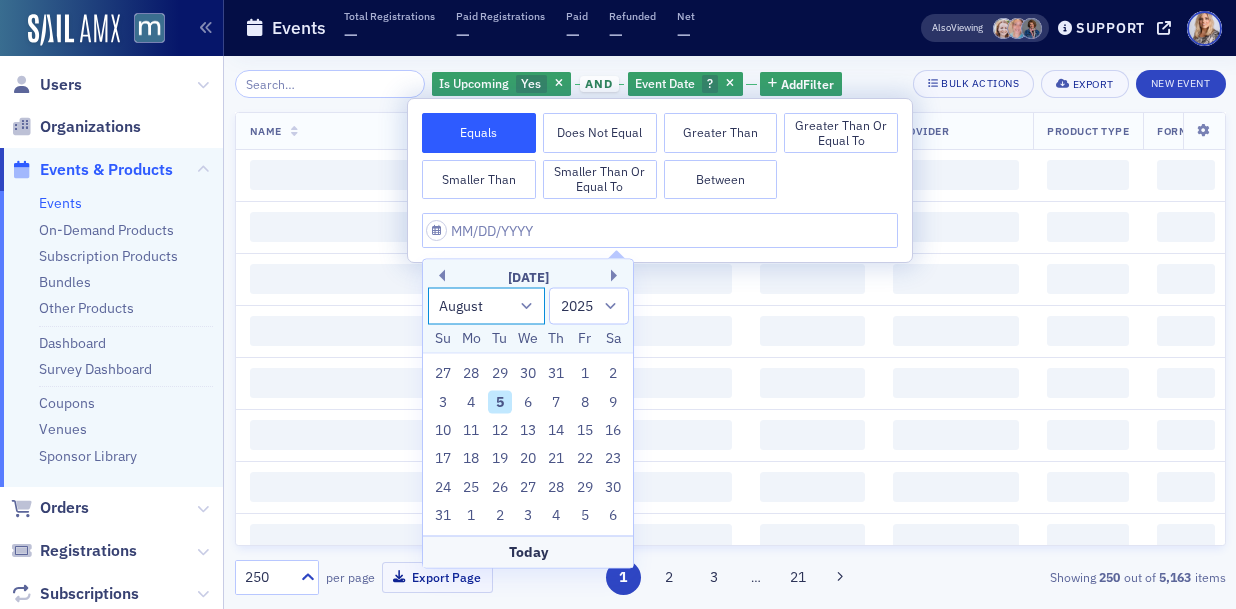 click on "January February March April May June July August September October November December" at bounding box center (487, 305) 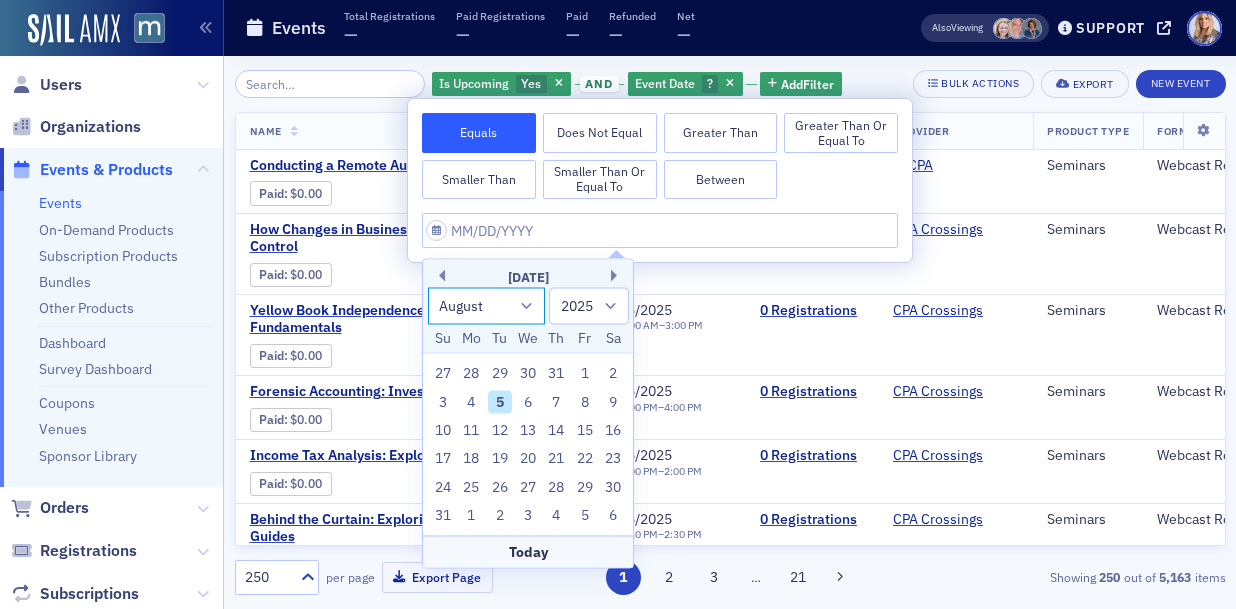 select on "8" 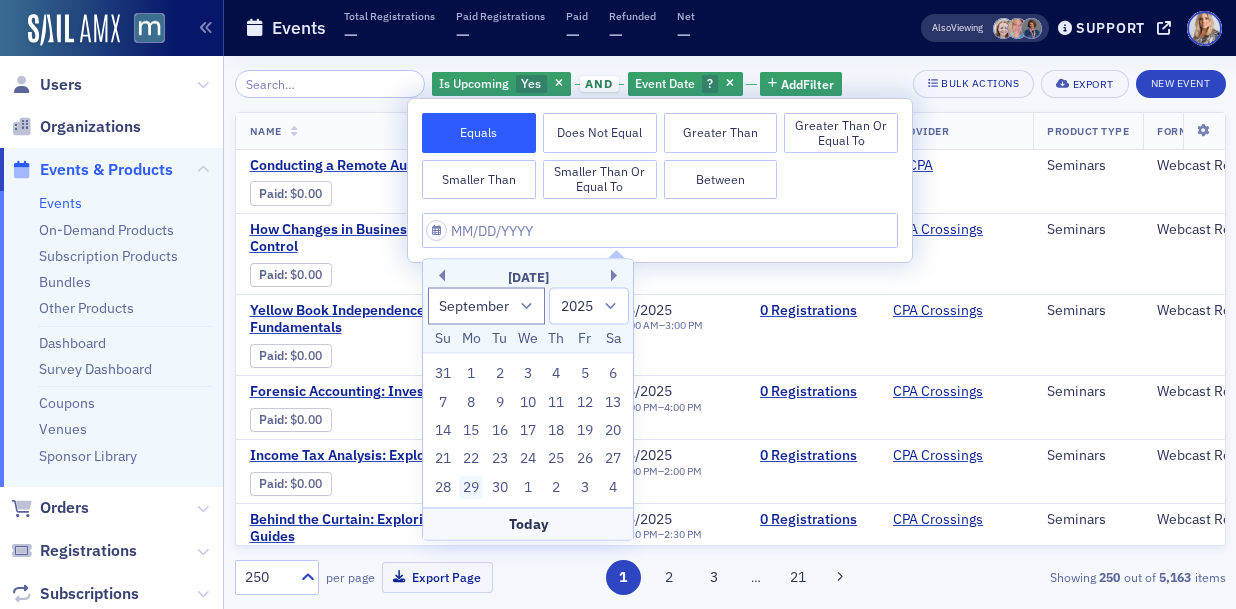 click on "29" at bounding box center (471, 487) 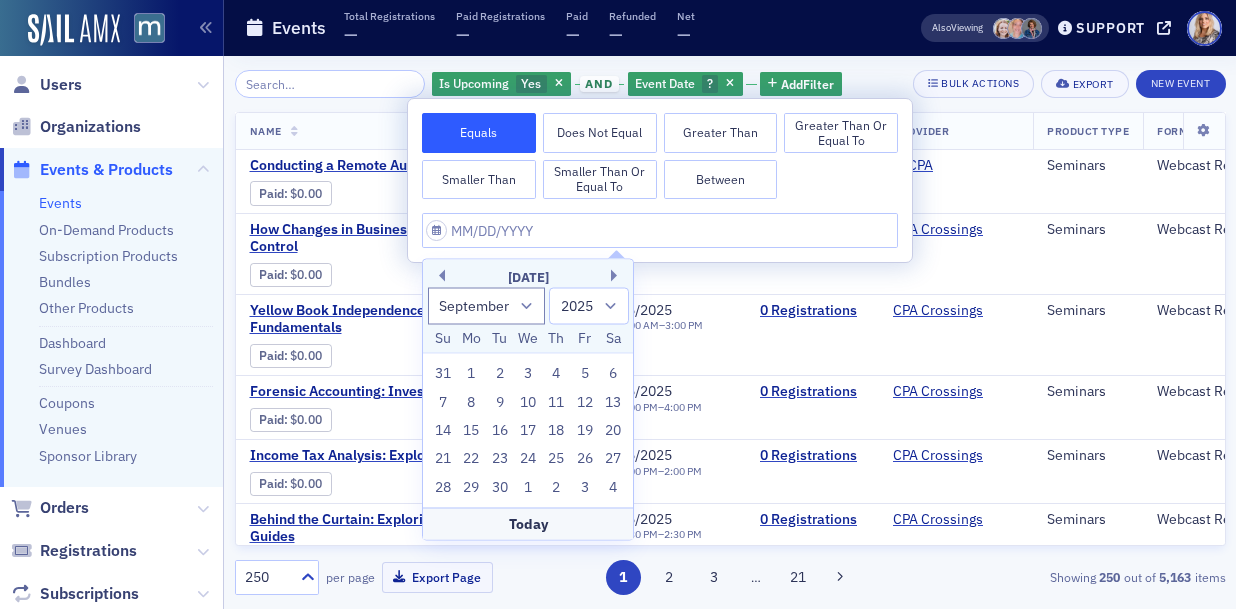 type on "09/29/2025" 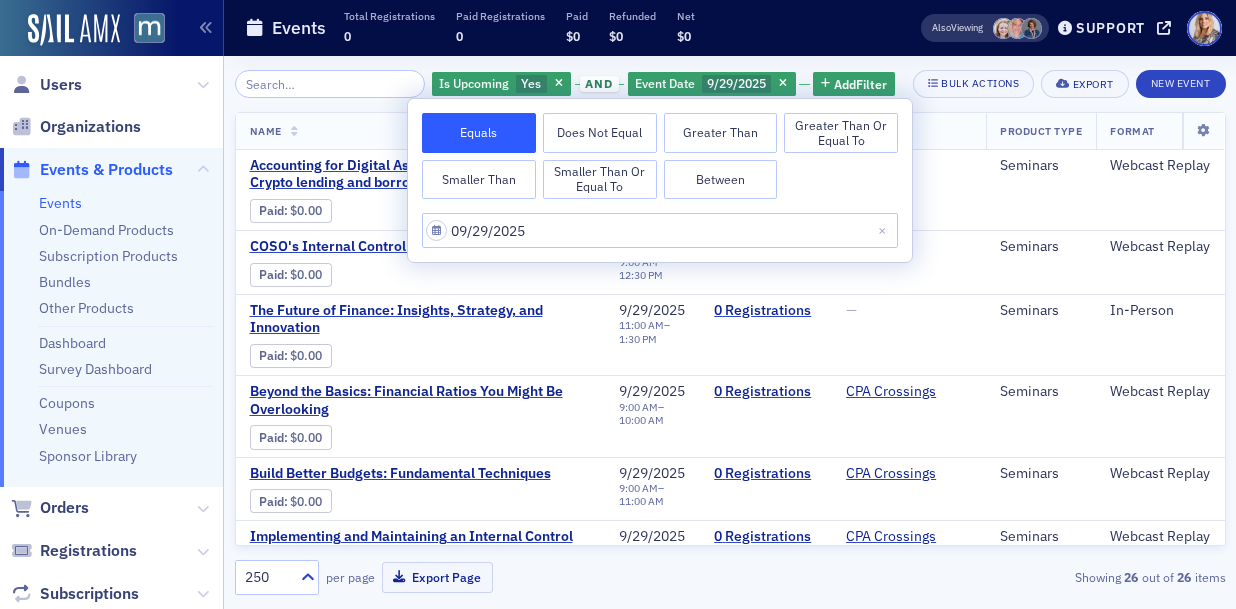 click on "Between" at bounding box center [721, 180] 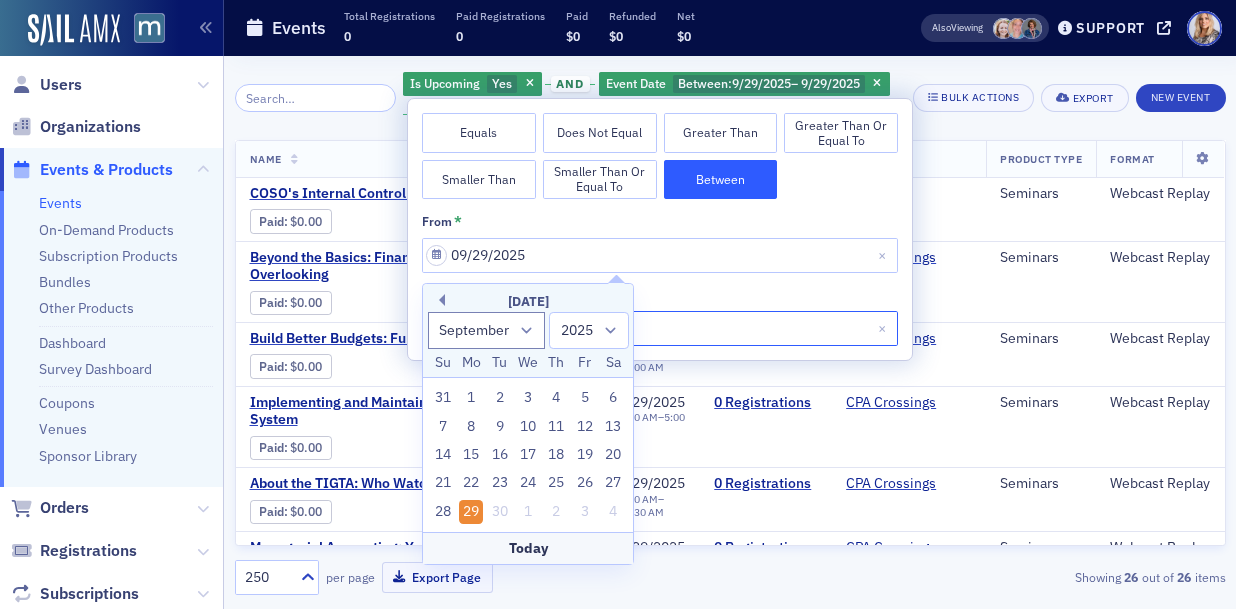 select on "8" 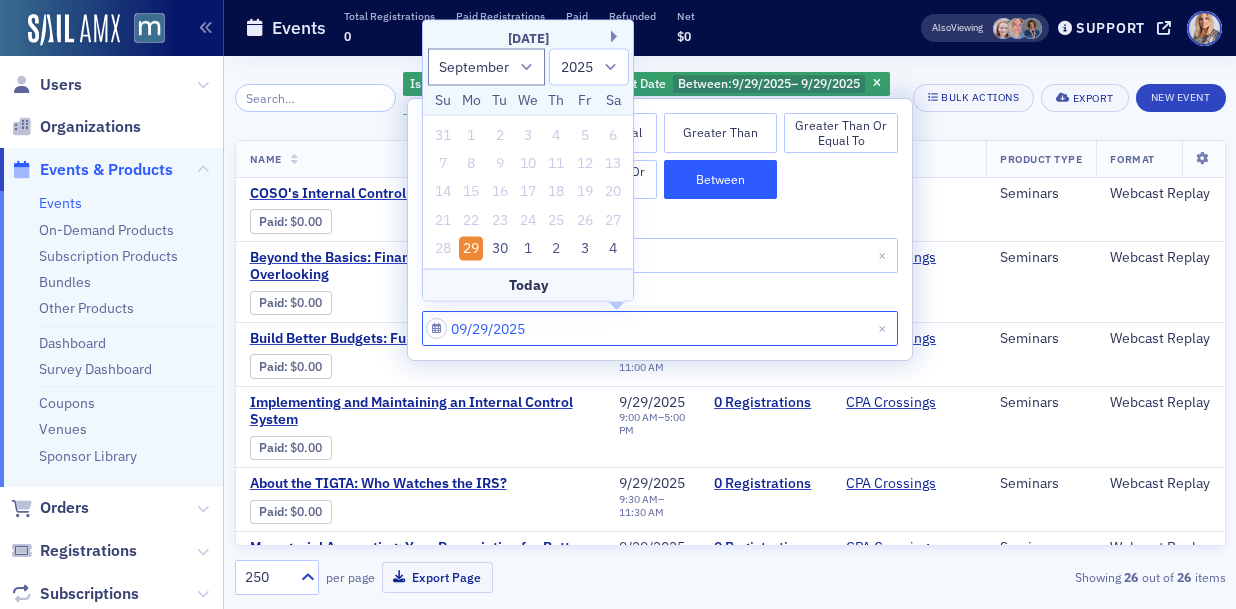 click on "09/29/2025" at bounding box center [660, 328] 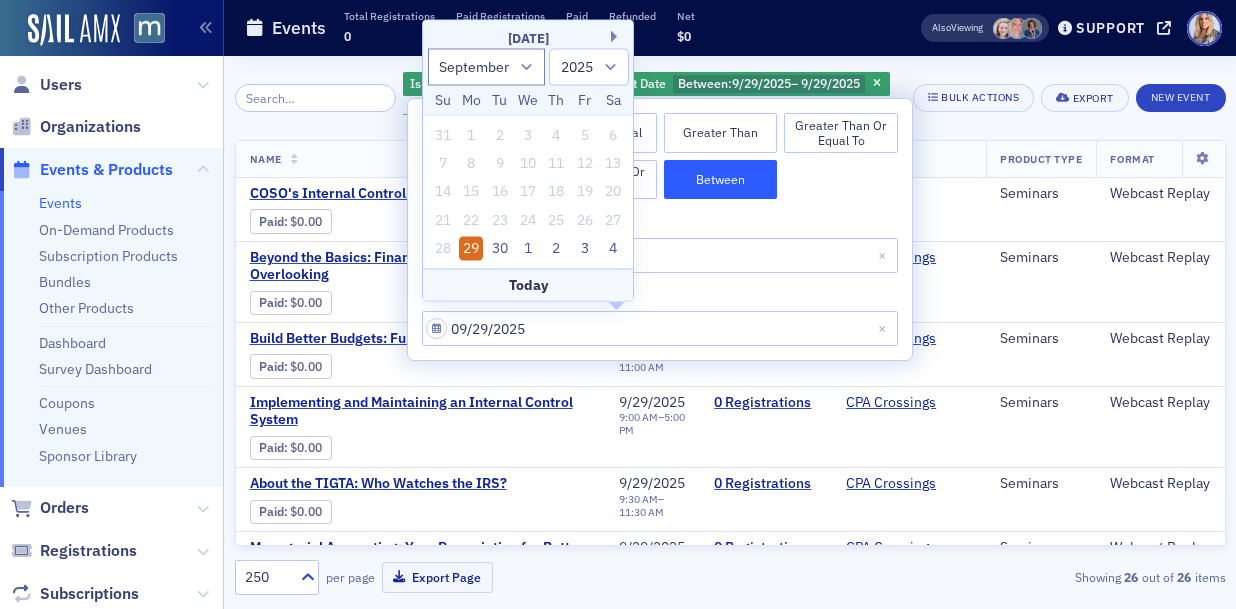 click on "29" at bounding box center (471, 249) 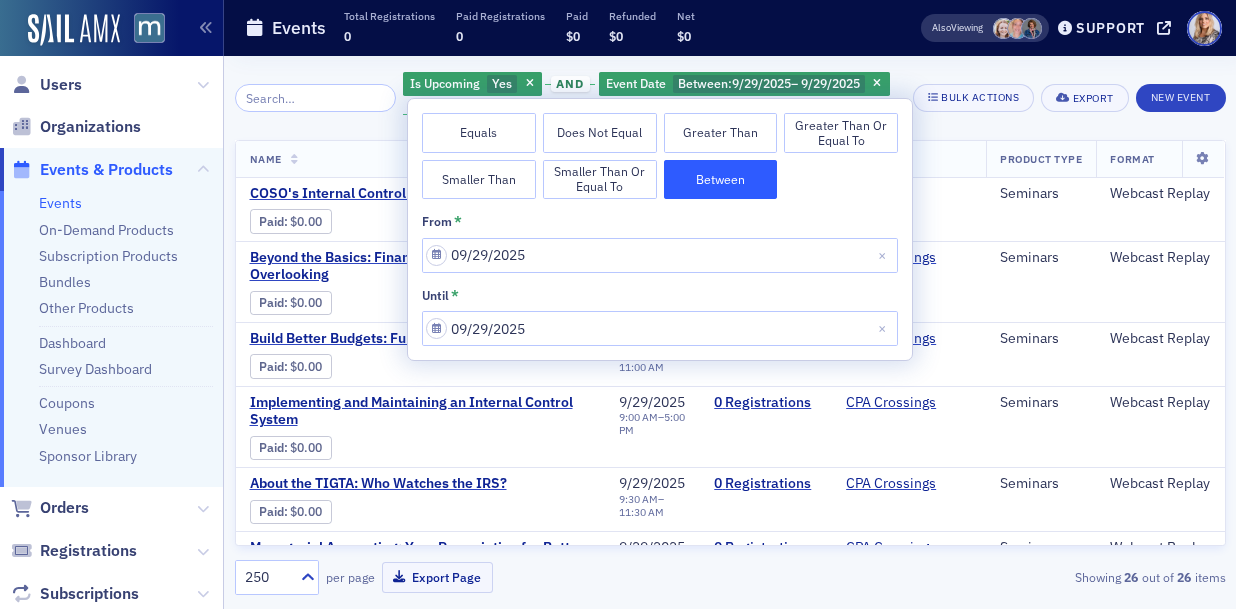 click on "Equals Does Not Equal Greater Than Greater Than or Equal To Smaller Than Smaller Than or Equal To Between" at bounding box center (660, 156) 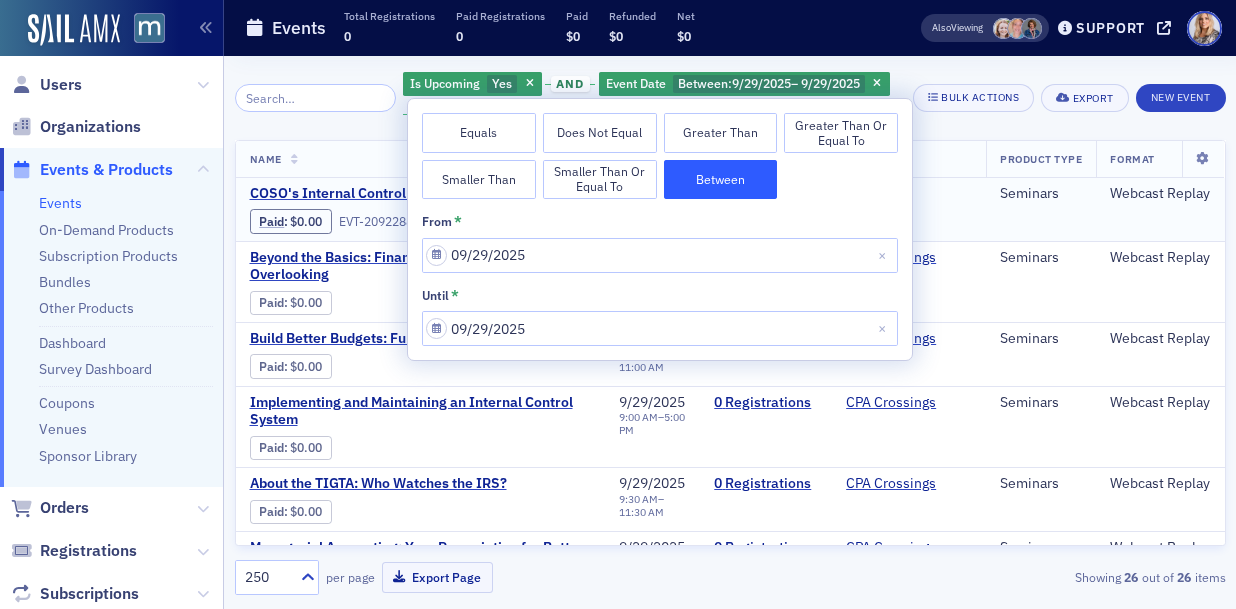 click on "AICPA" 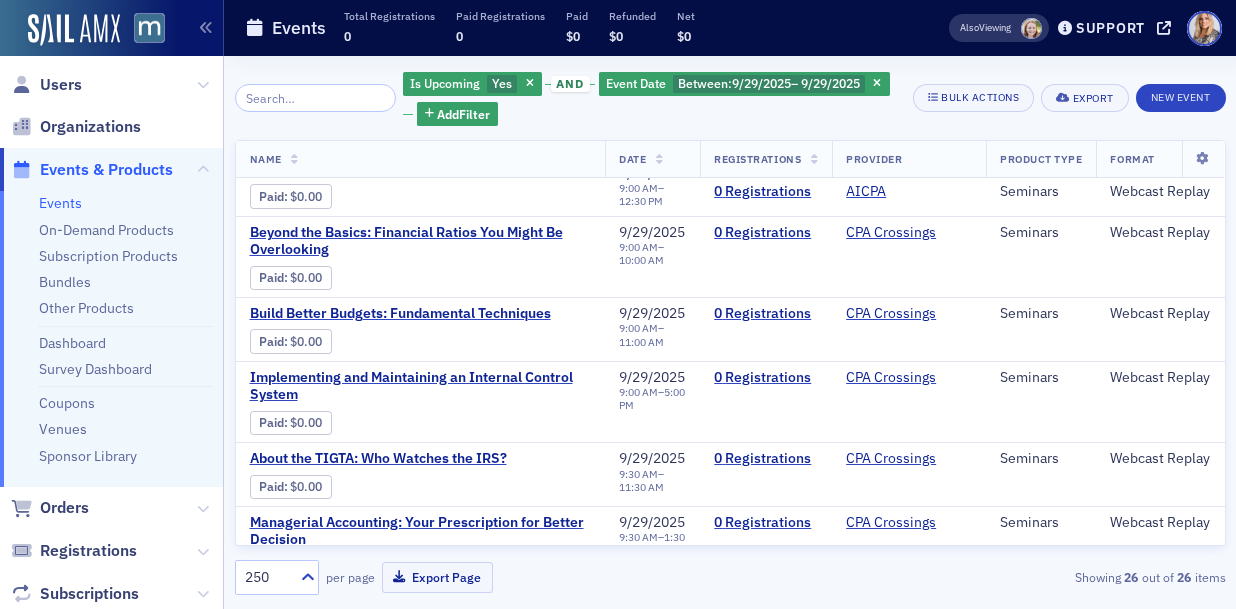 scroll, scrollTop: 27, scrollLeft: 0, axis: vertical 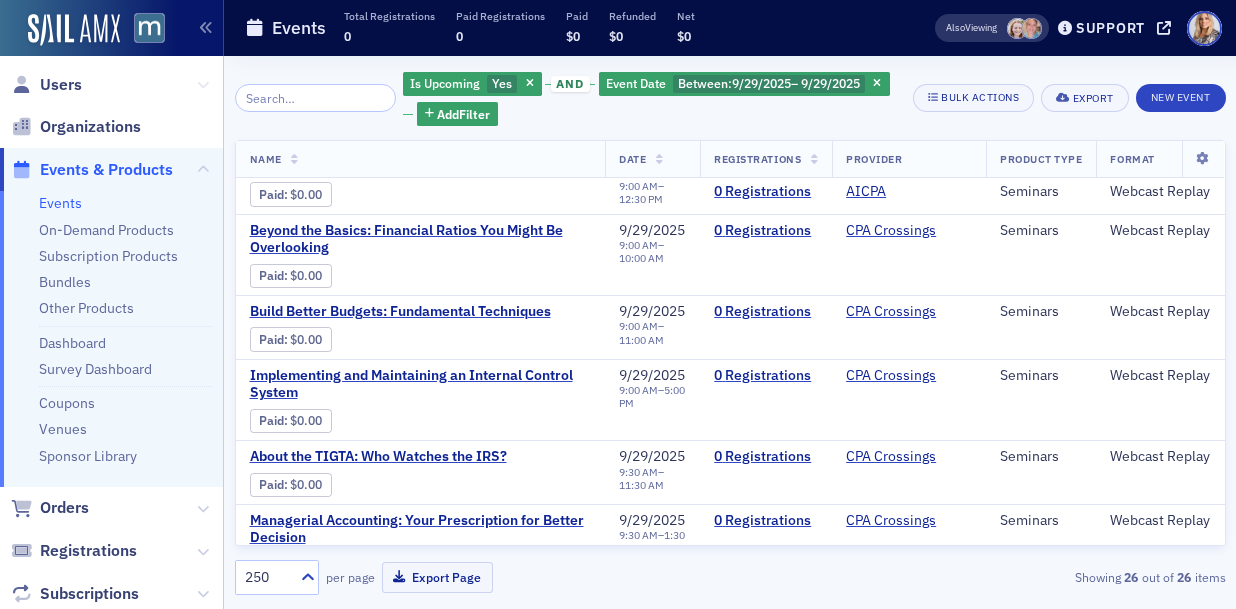 click 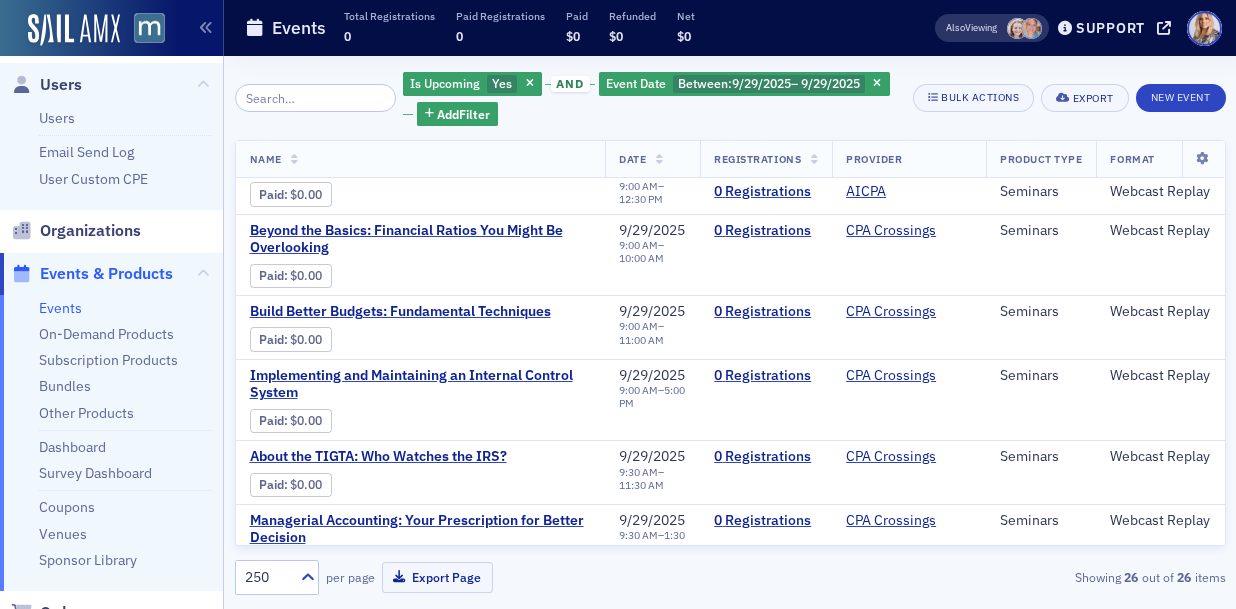 click on "Users Email Send Log User Custom CPE" 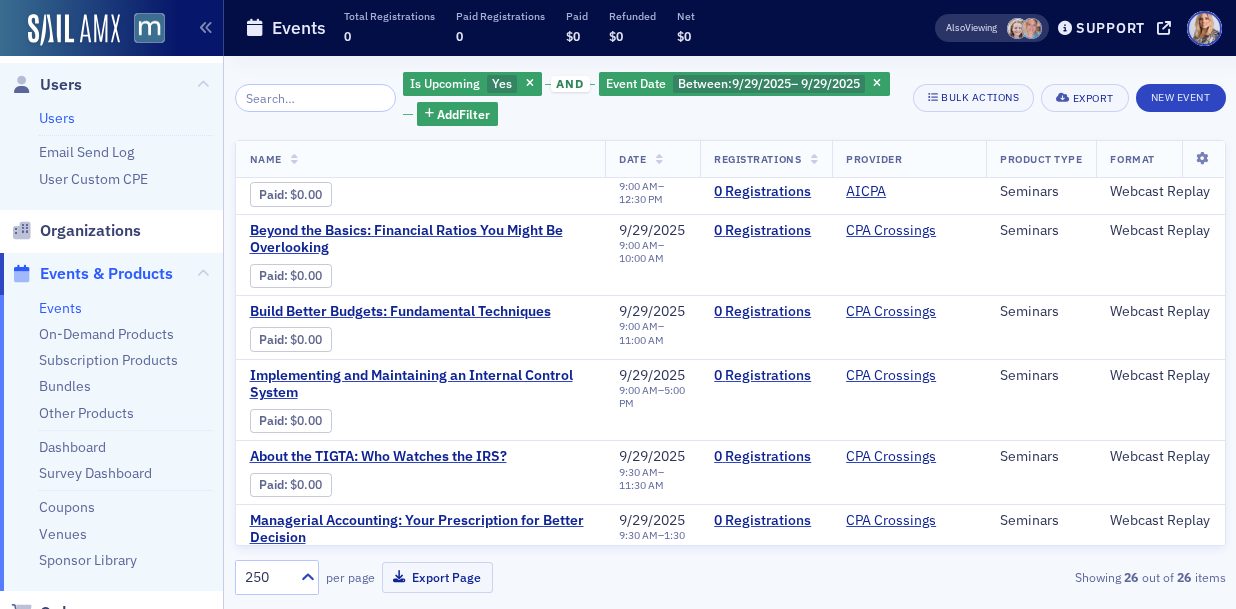 click on "Users" 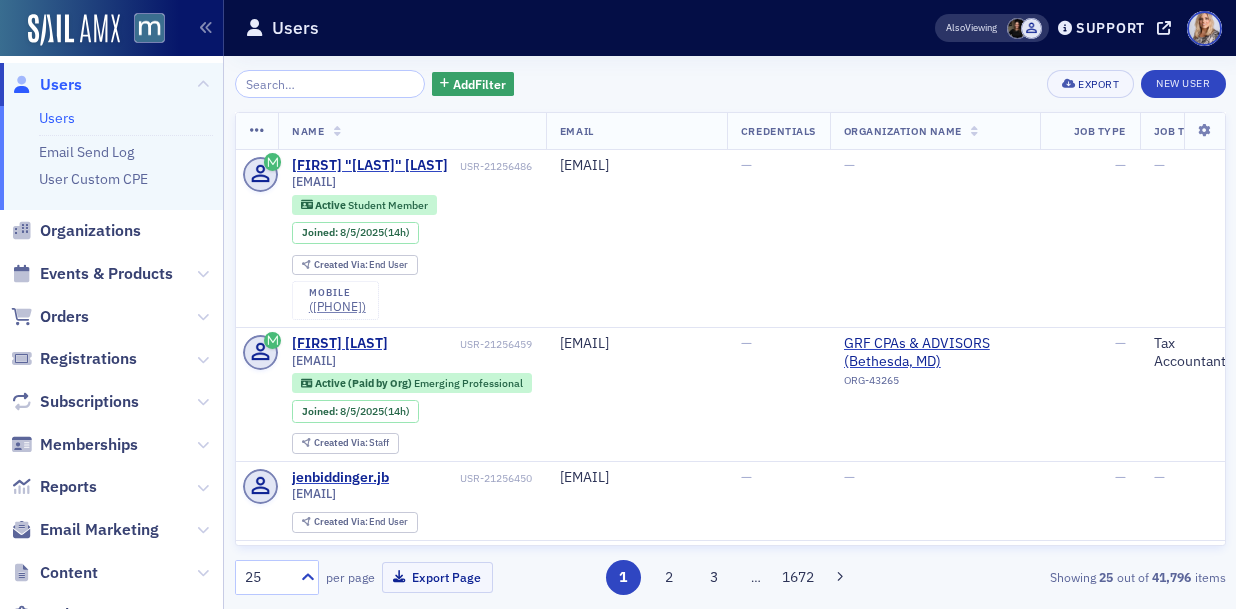 click 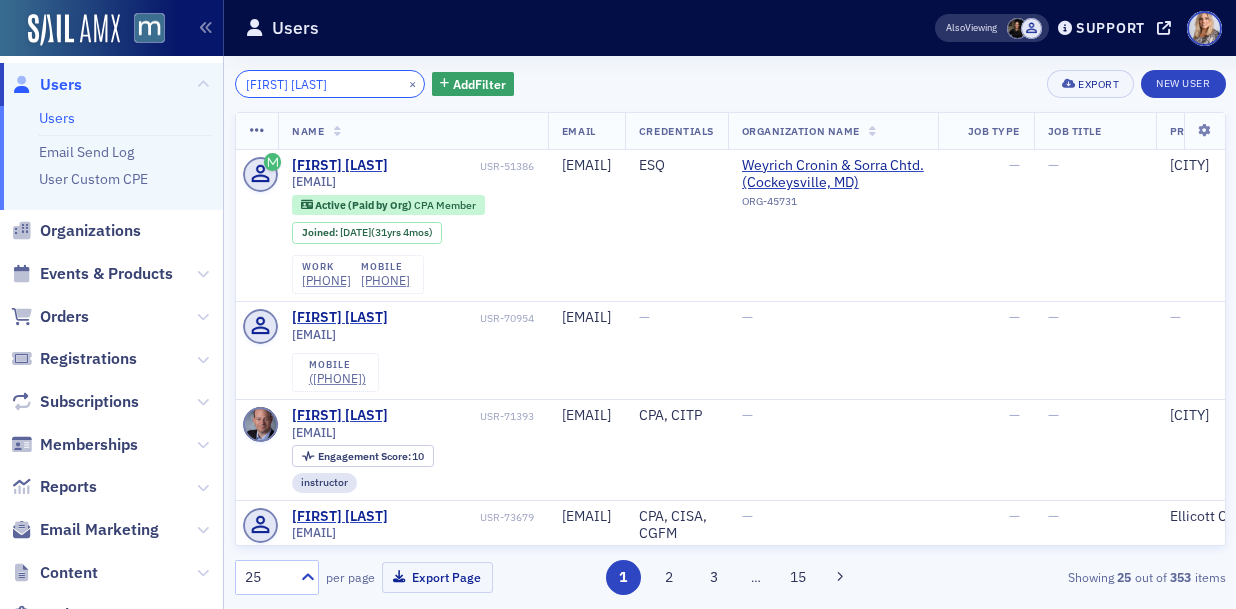 drag, startPoint x: 333, startPoint y: 83, endPoint x: 209, endPoint y: 82, distance: 124.004036 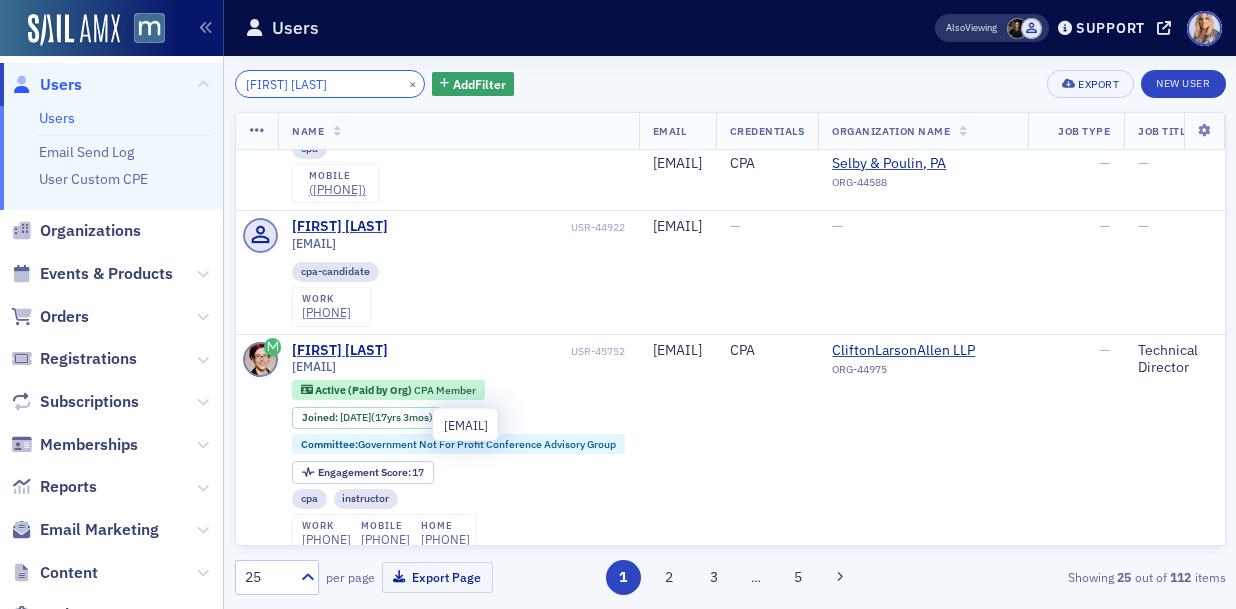 scroll, scrollTop: 0, scrollLeft: 0, axis: both 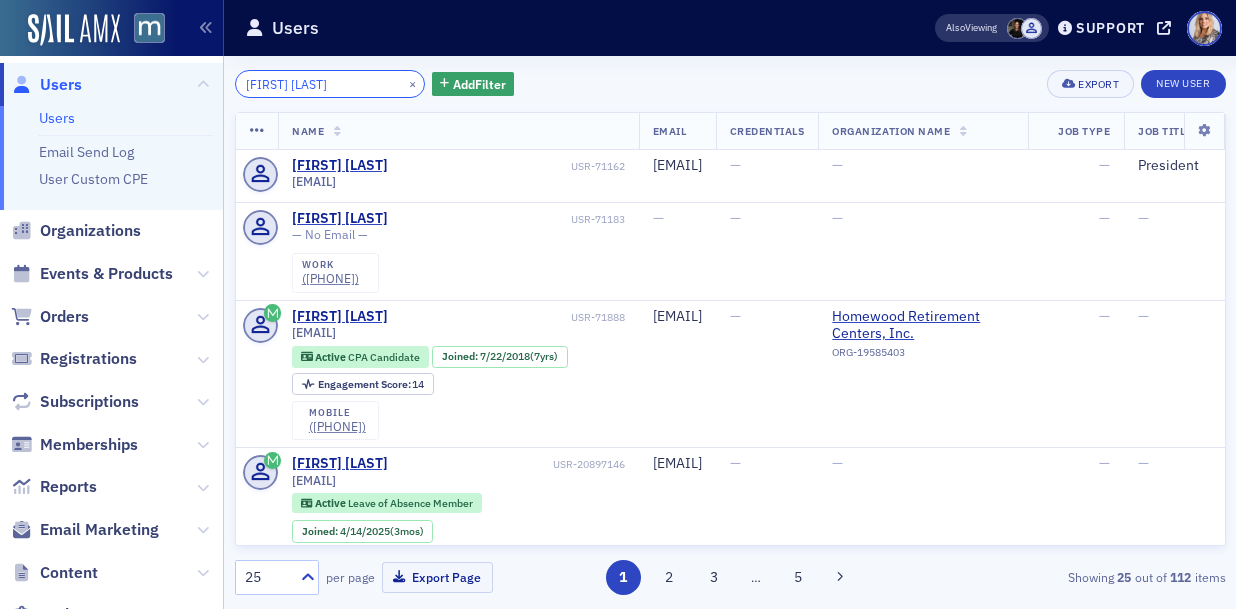 click on "Heather Fris" 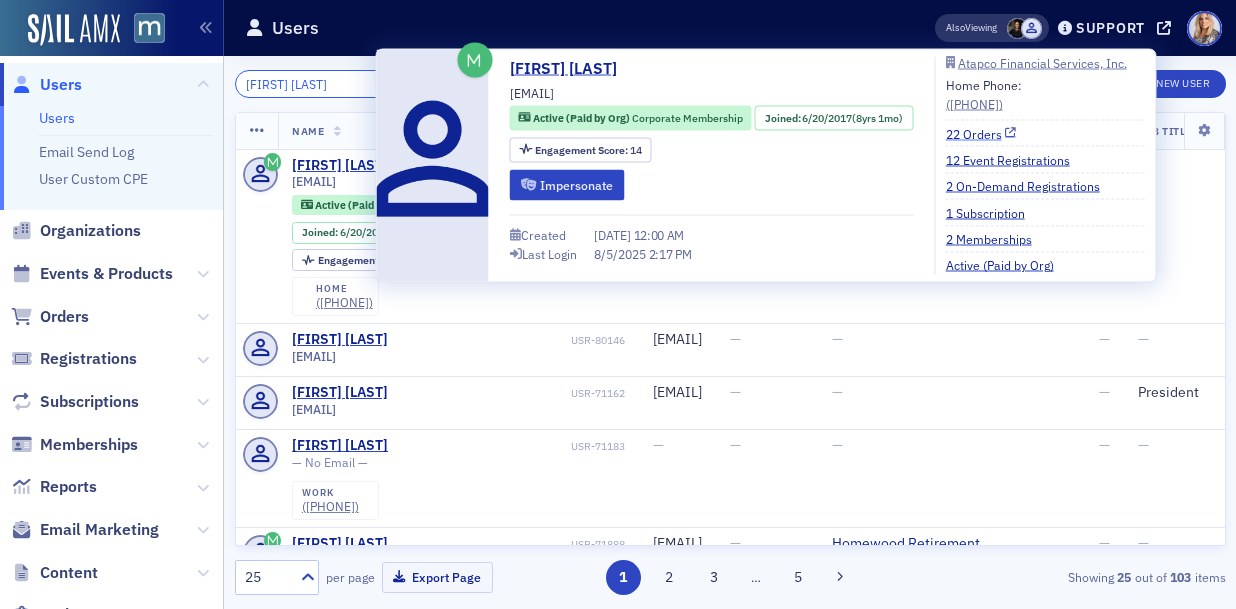 type on "[FIRST] [LAST]" 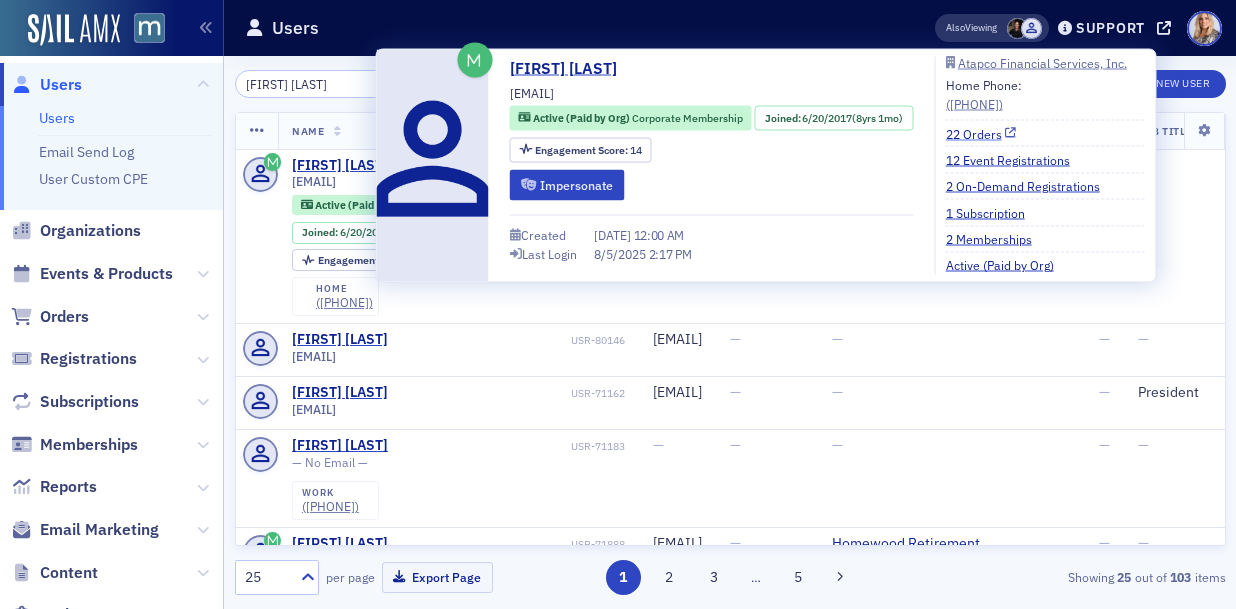 click on "22   Orders" at bounding box center [981, 133] 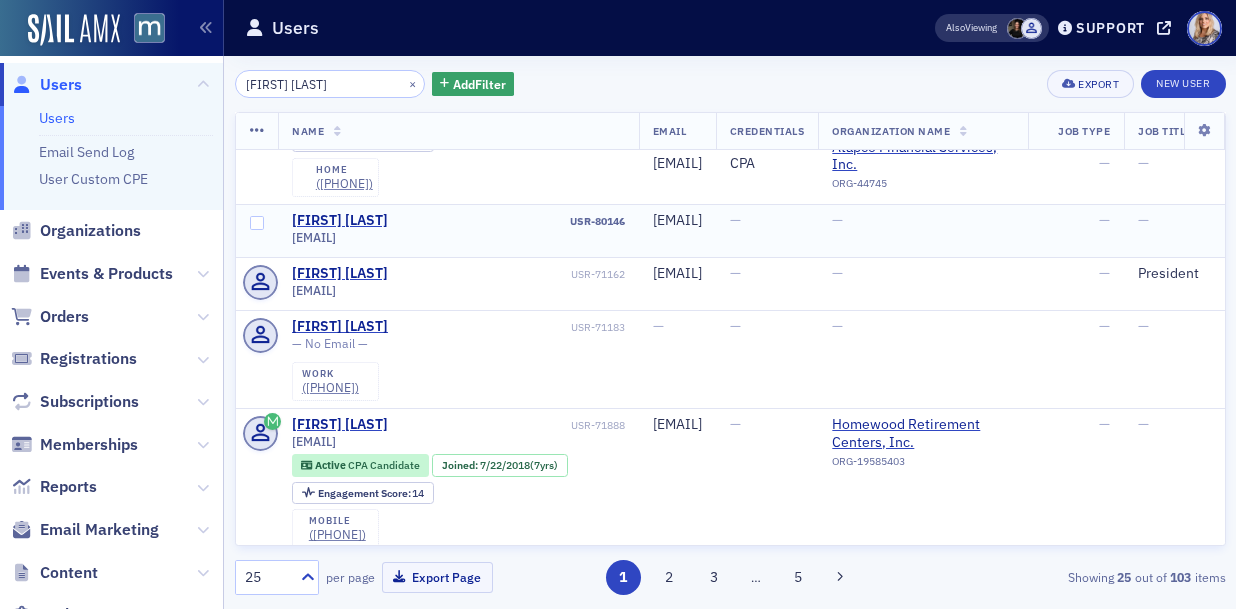 scroll, scrollTop: 0, scrollLeft: 0, axis: both 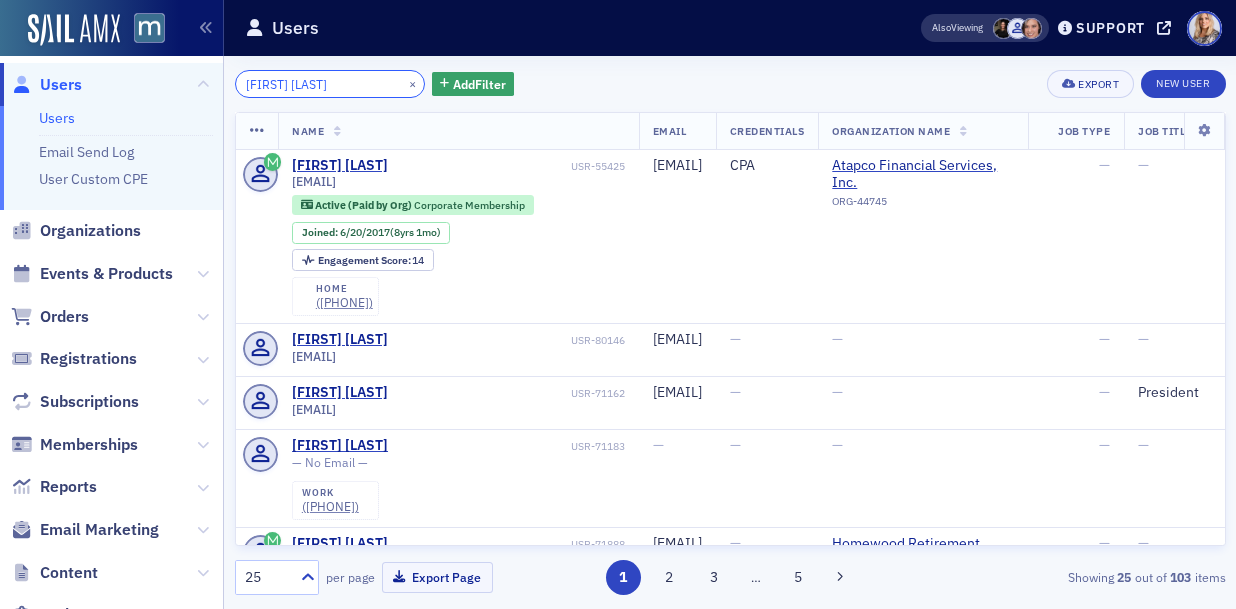 click on "[FIRST] [LAST]" 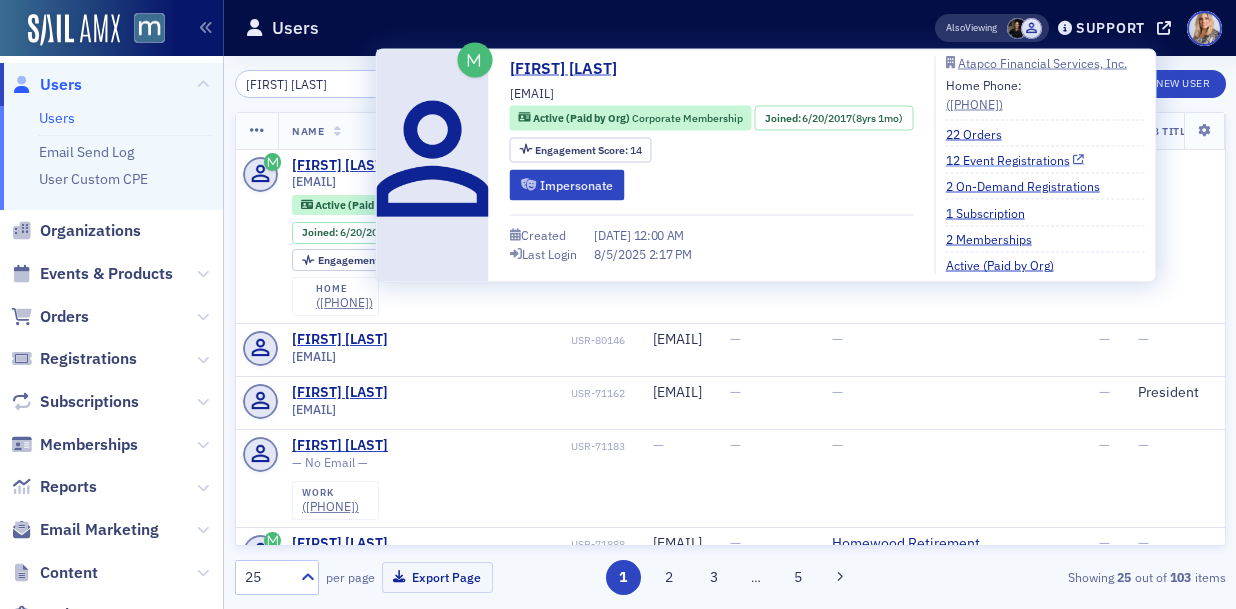 click on "12   Event Registrations" at bounding box center (1015, 159) 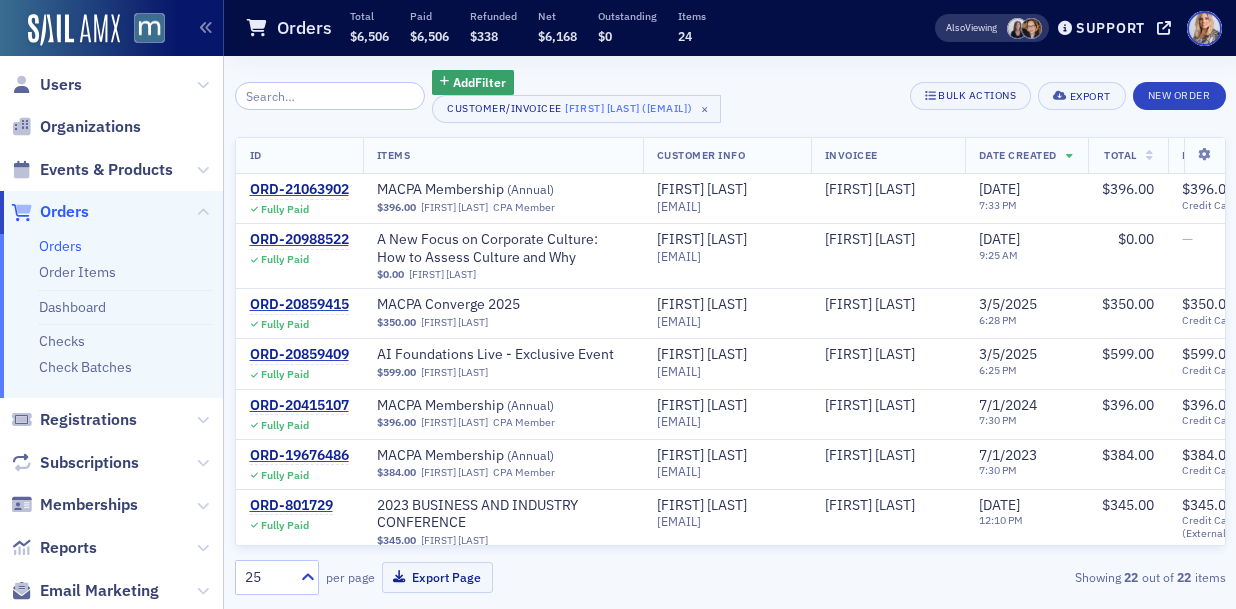 scroll, scrollTop: 0, scrollLeft: 0, axis: both 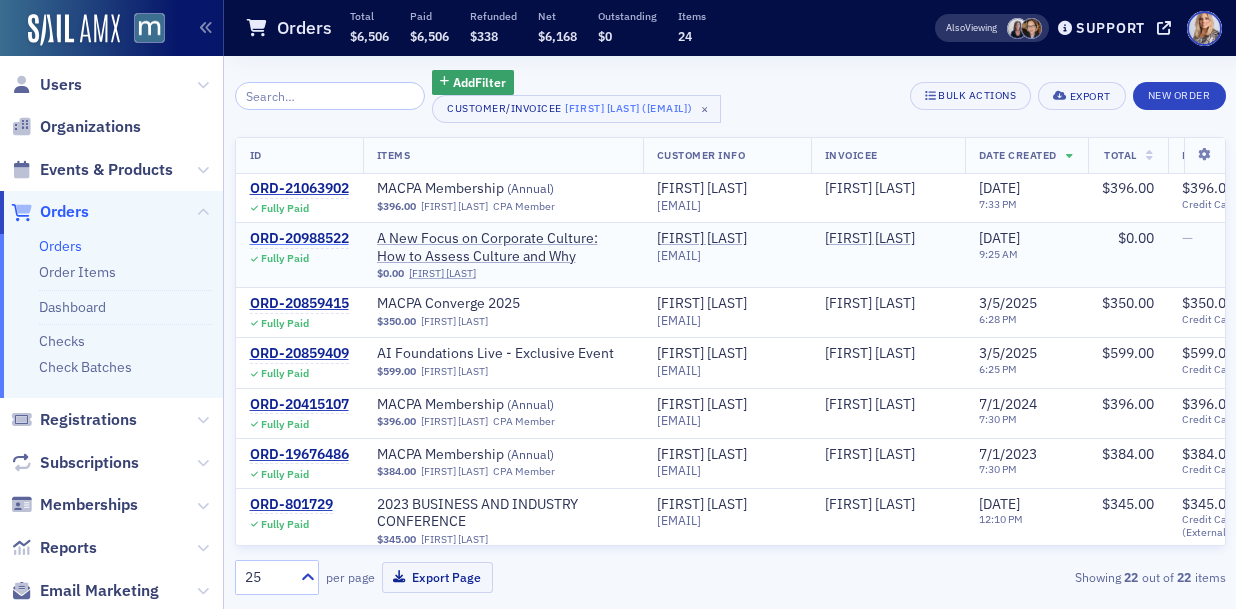 click on "ORD-20988522" 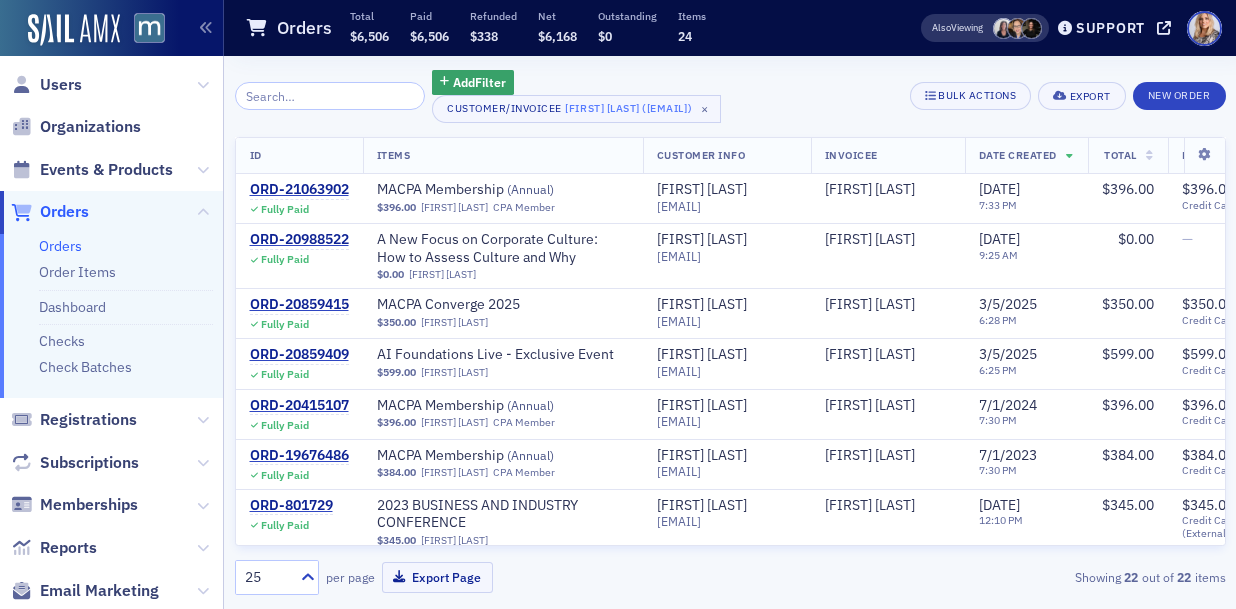 click 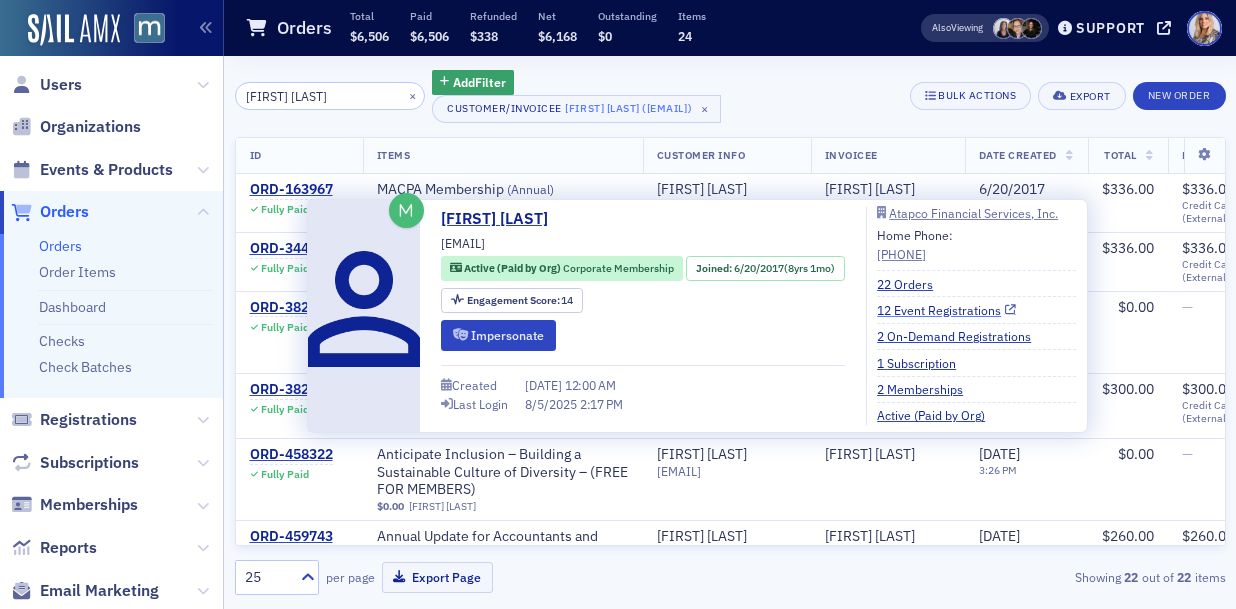 type on "Heather FRiis" 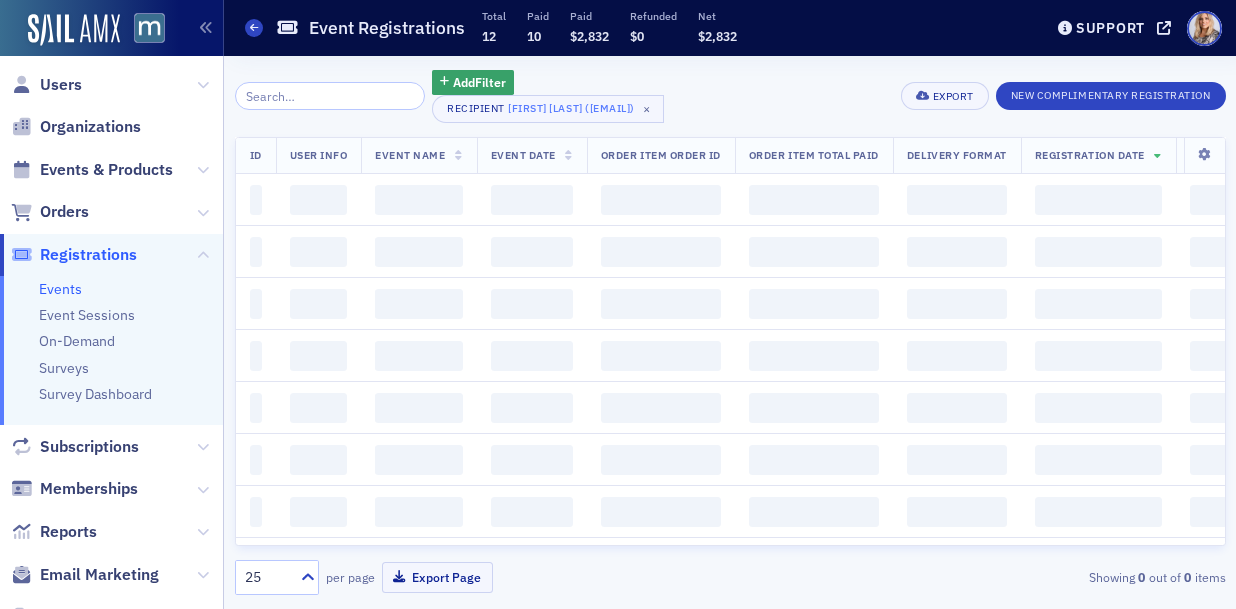 scroll, scrollTop: 0, scrollLeft: 0, axis: both 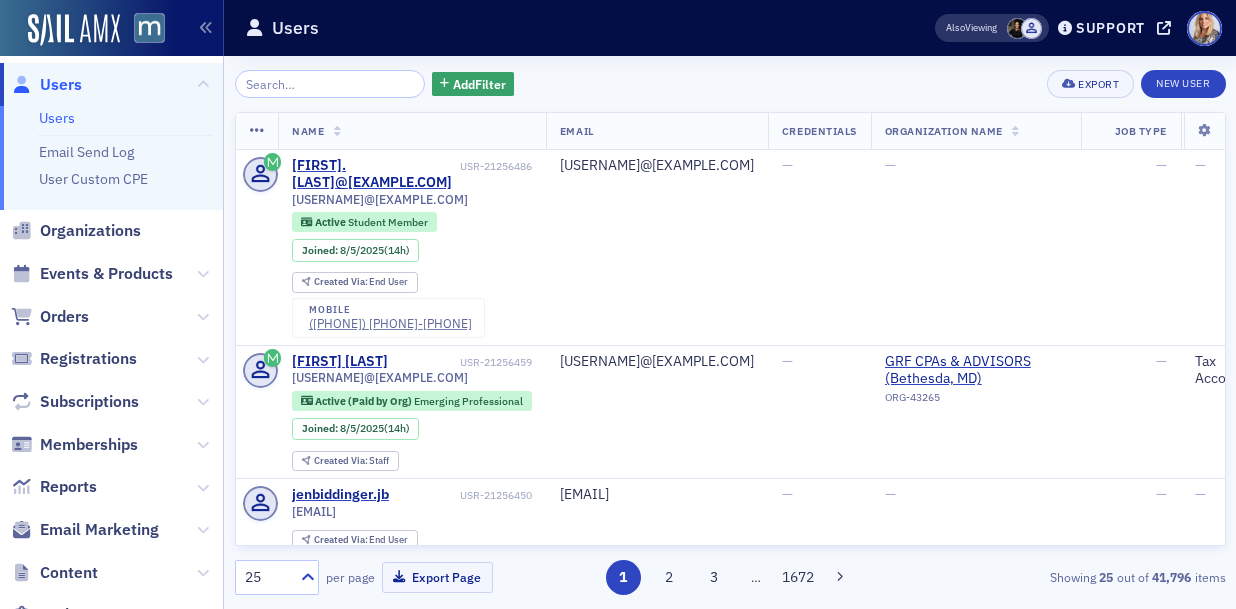 click 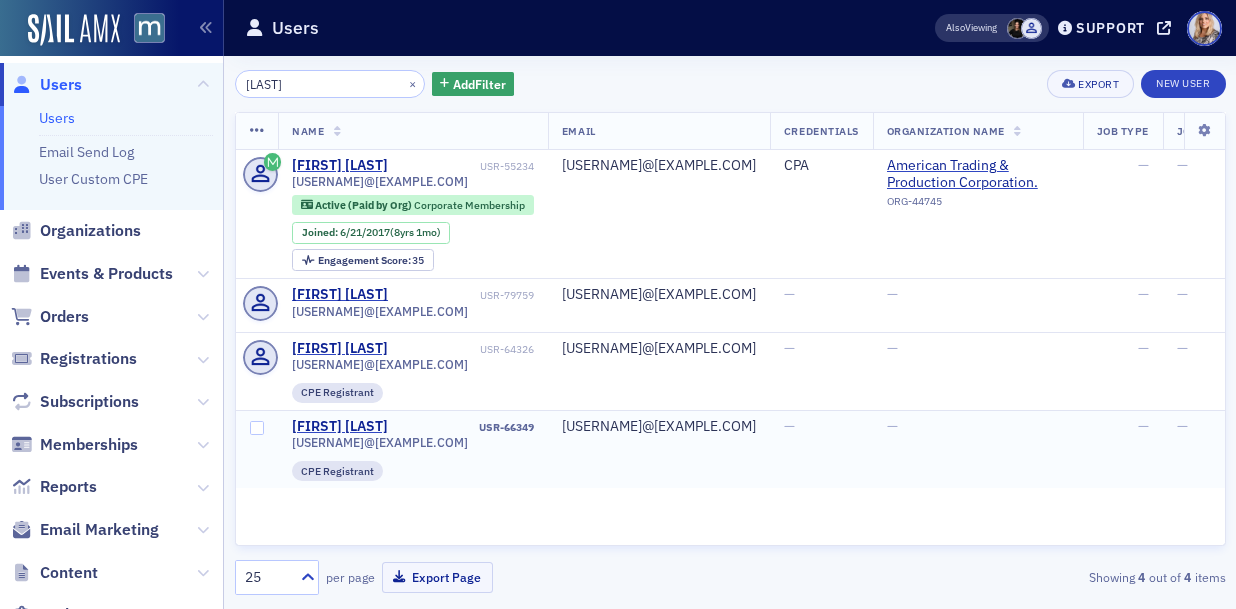 click on "CPE Registrant" 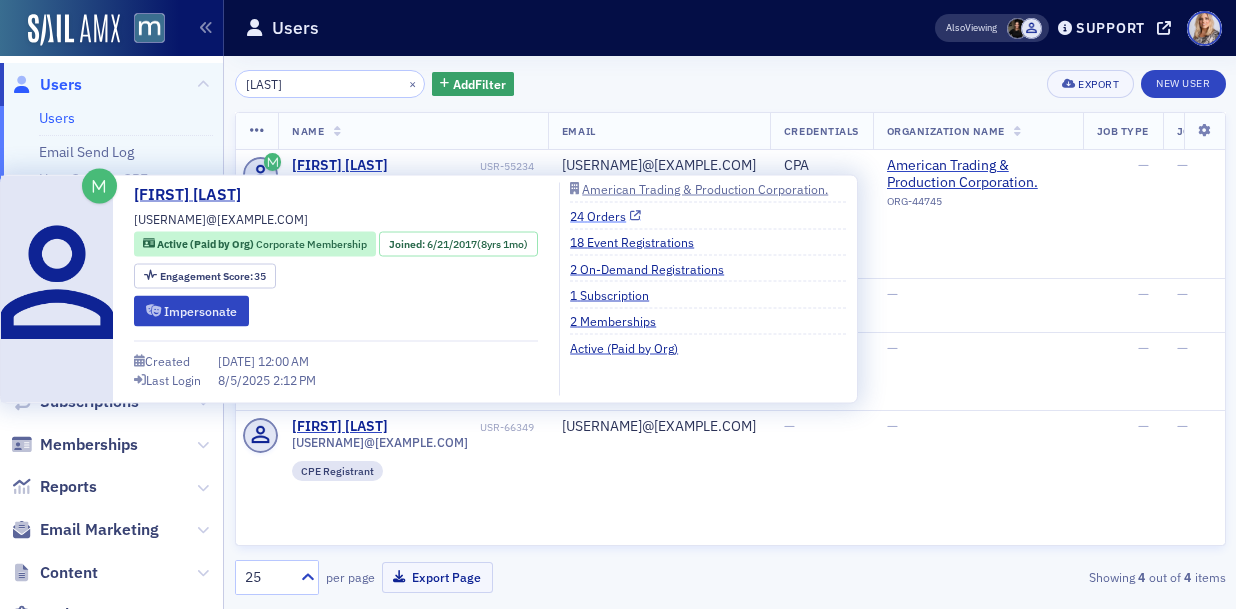 click on "24   Orders" at bounding box center (605, 215) 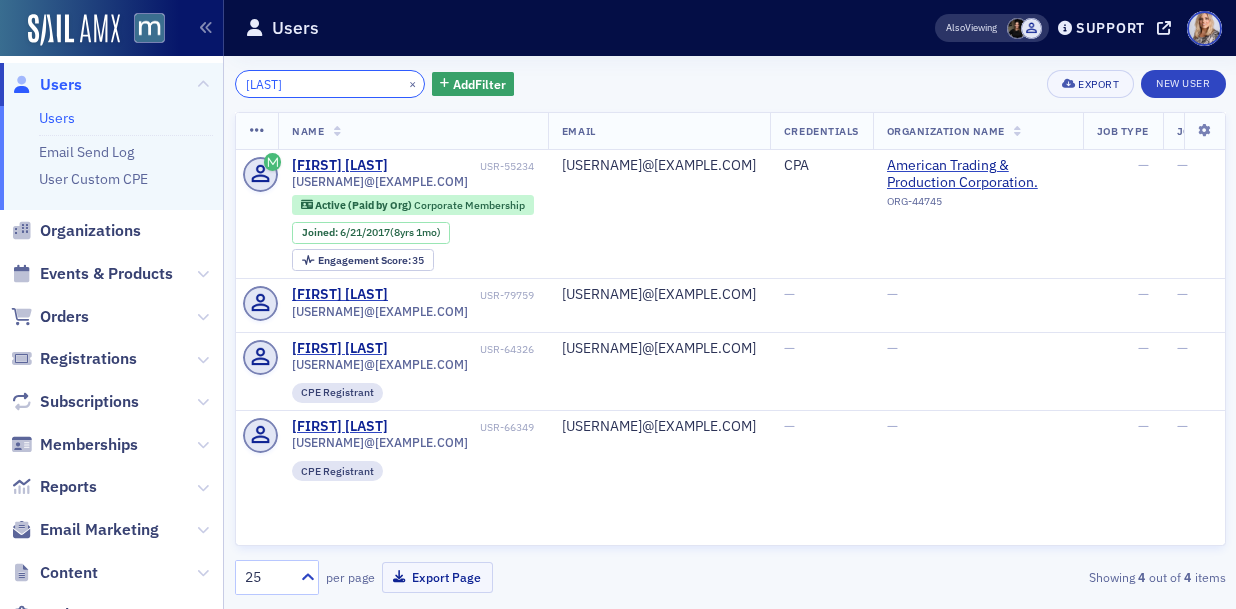 click on "[LAST]" 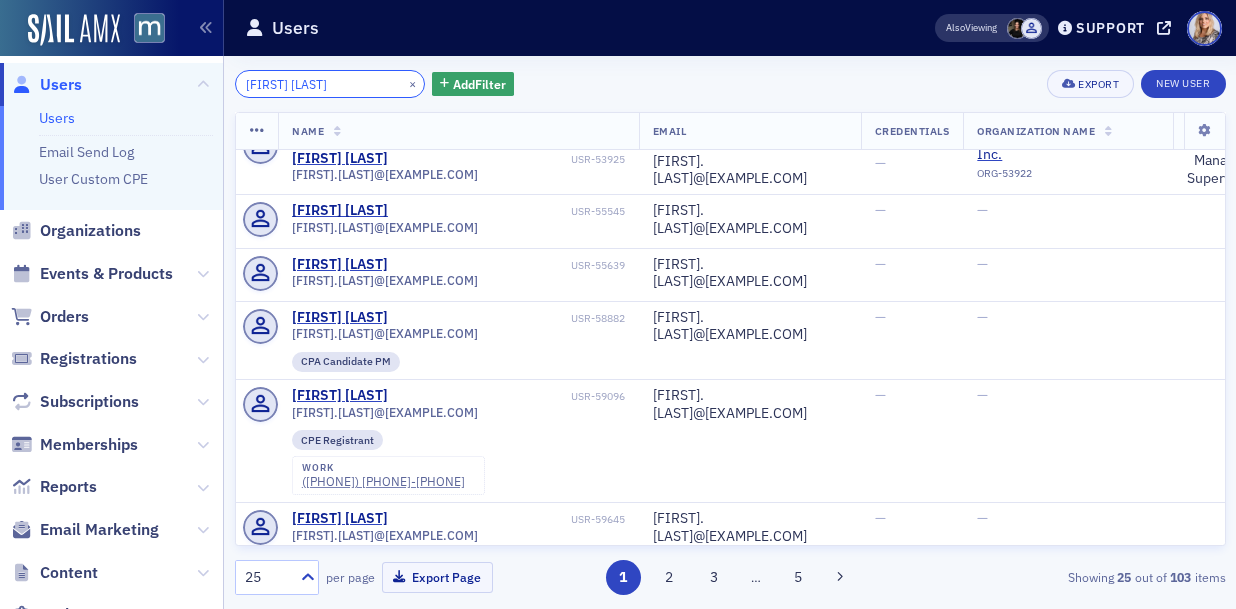 scroll, scrollTop: 1868, scrollLeft: 0, axis: vertical 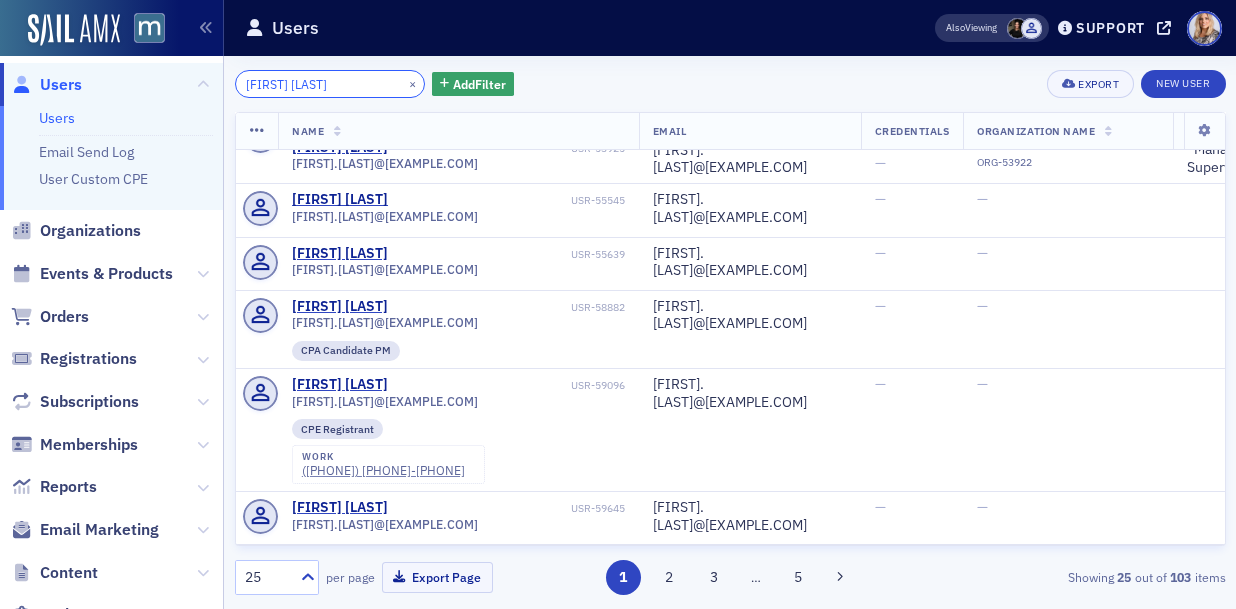 type on "[FIRST] [LAST]" 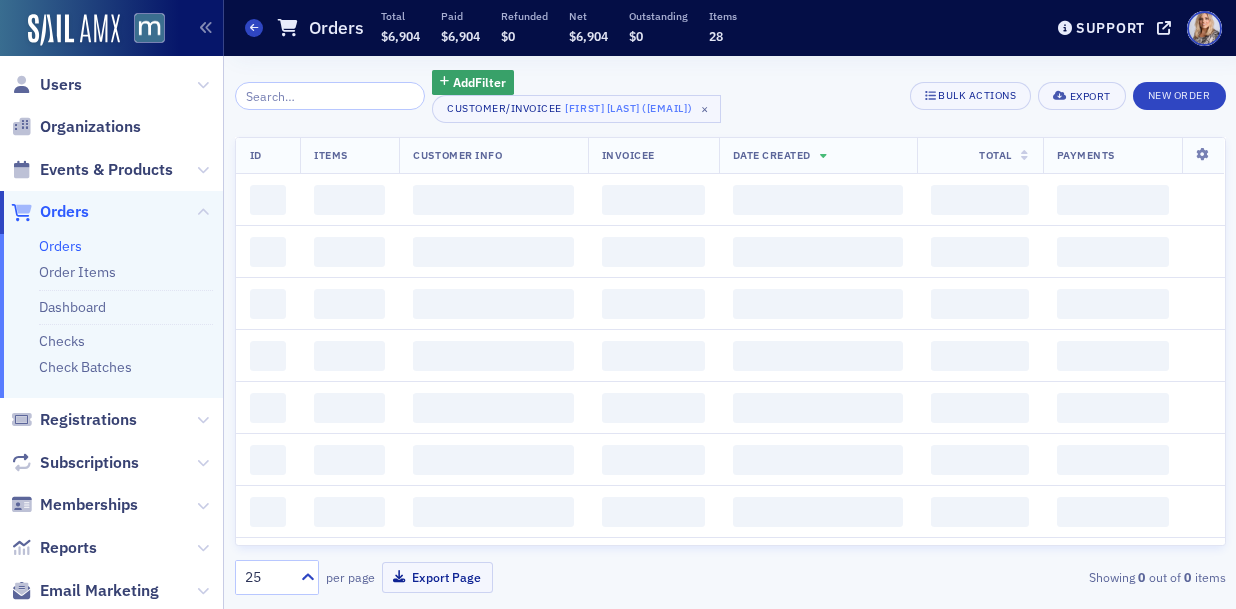 scroll, scrollTop: 0, scrollLeft: 0, axis: both 